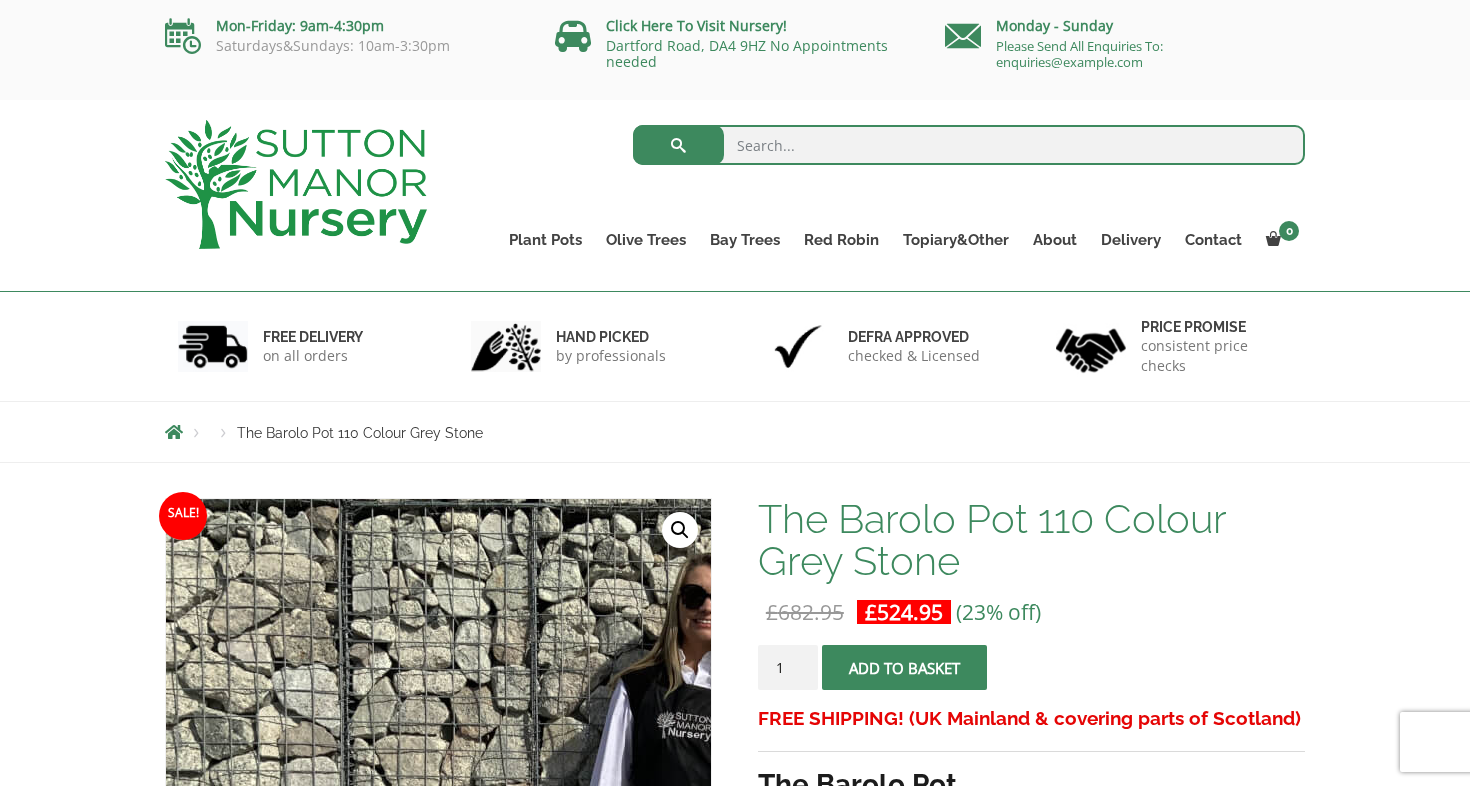 scroll, scrollTop: 53, scrollLeft: 0, axis: vertical 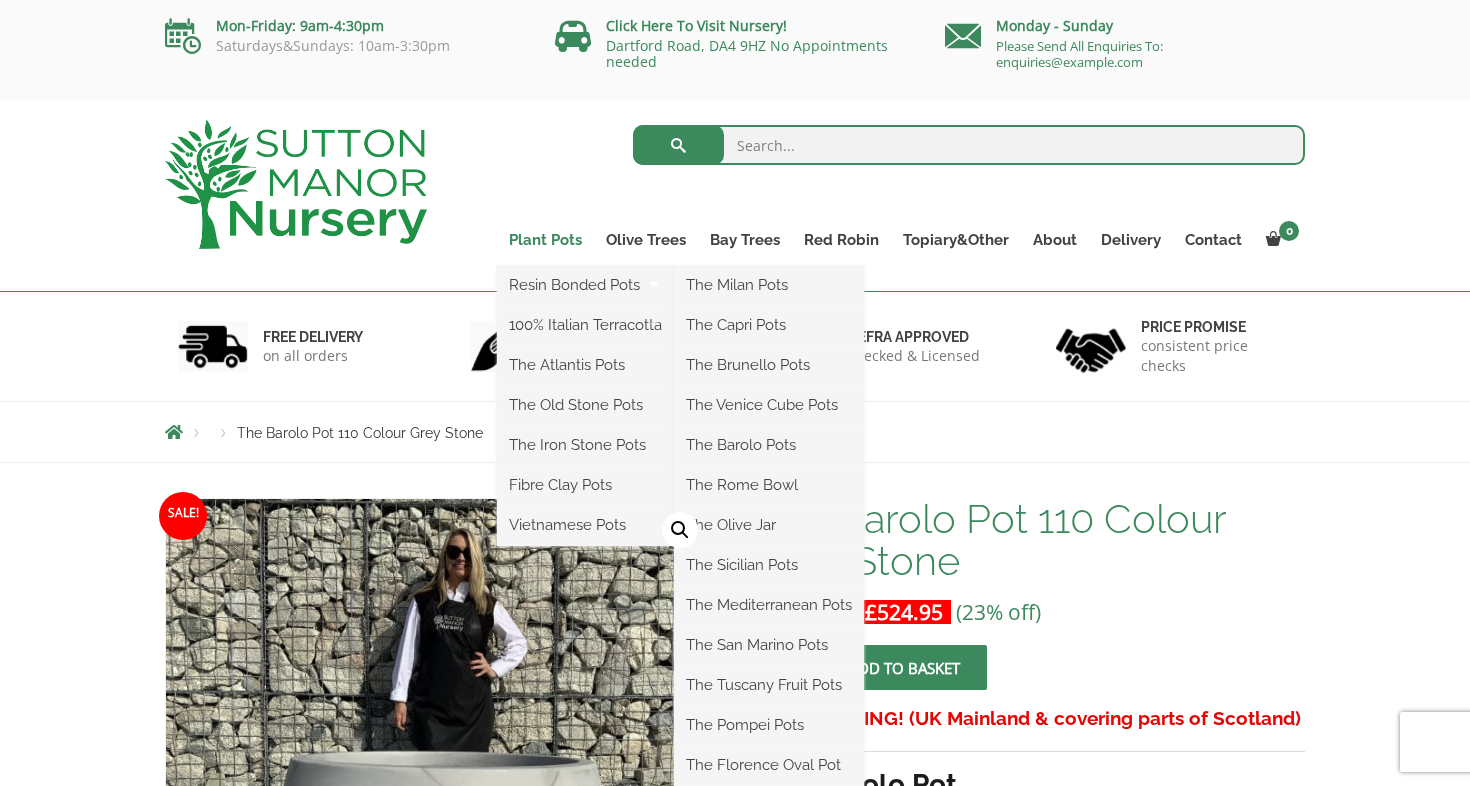 click on "Plant Pots" at bounding box center [545, 240] 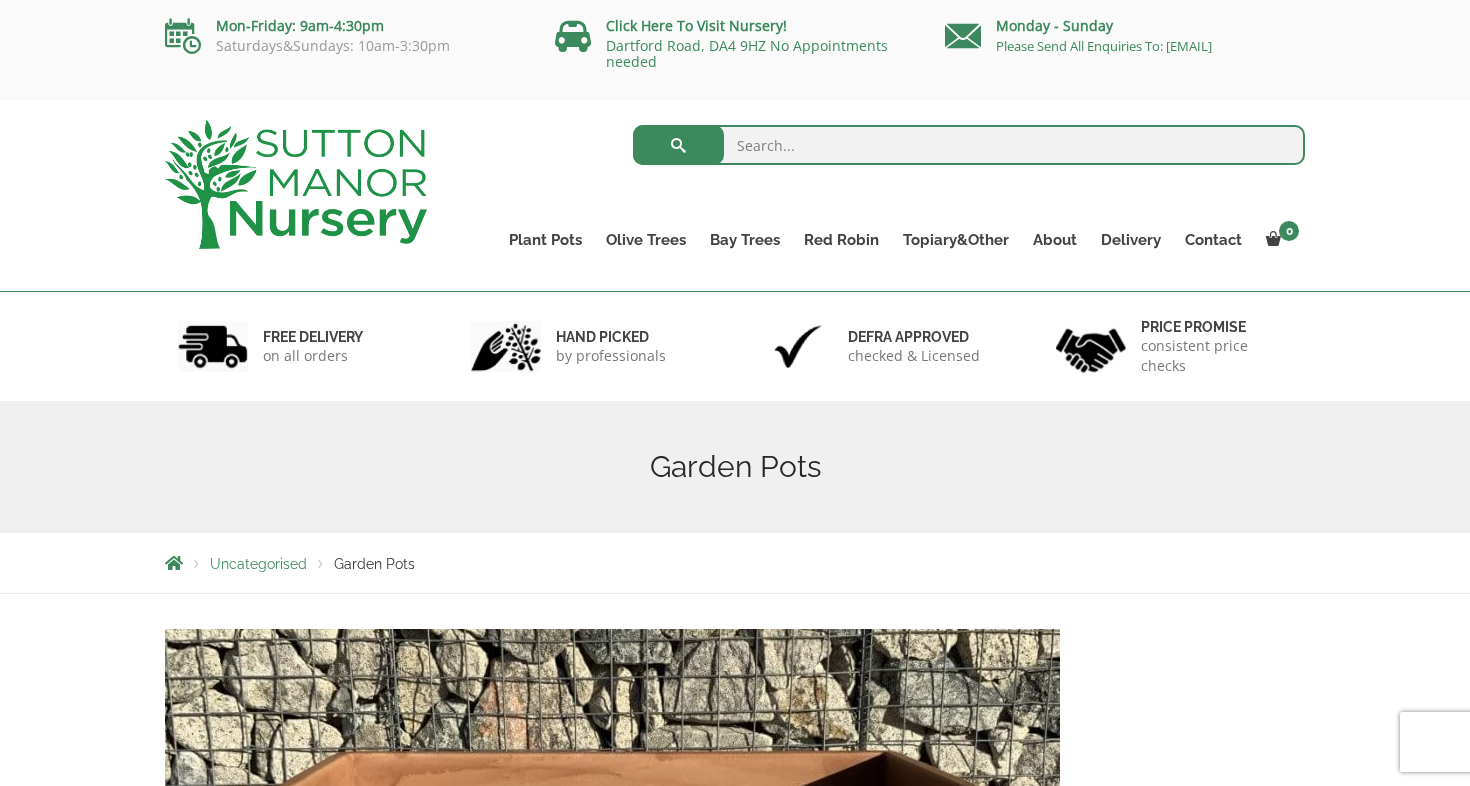 scroll, scrollTop: 0, scrollLeft: 0, axis: both 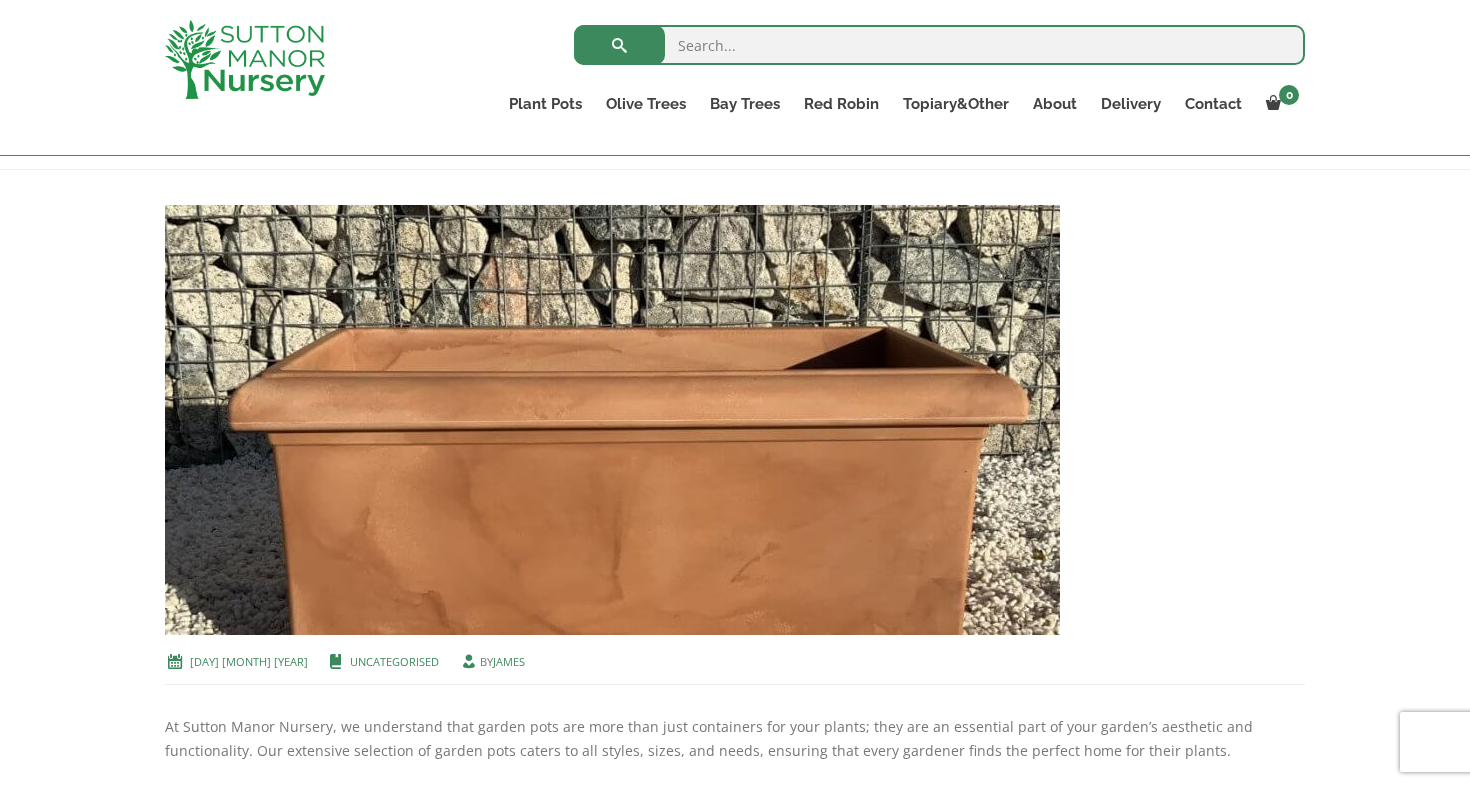 click at bounding box center (245, 59) 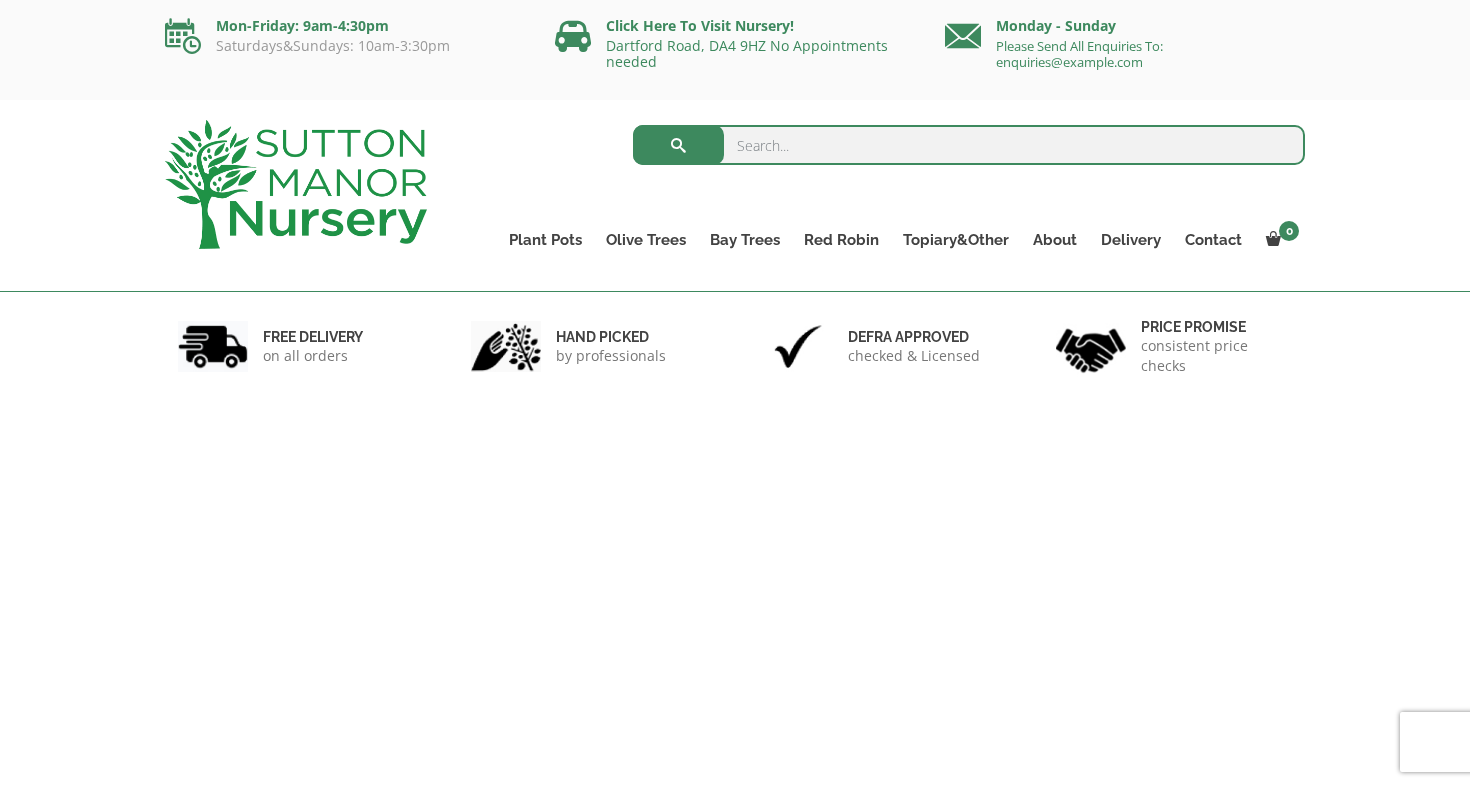 scroll, scrollTop: 0, scrollLeft: 0, axis: both 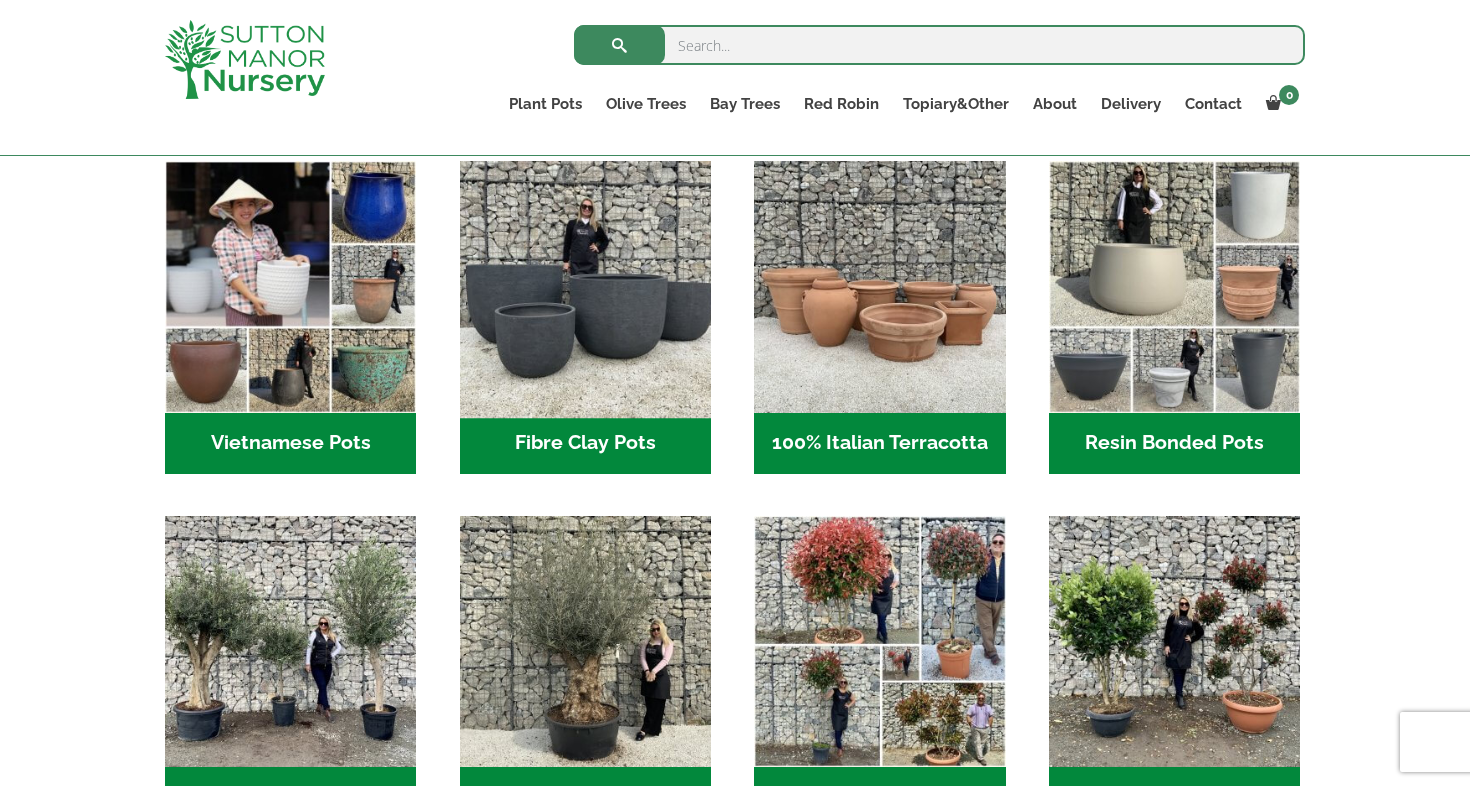 click at bounding box center [585, 287] 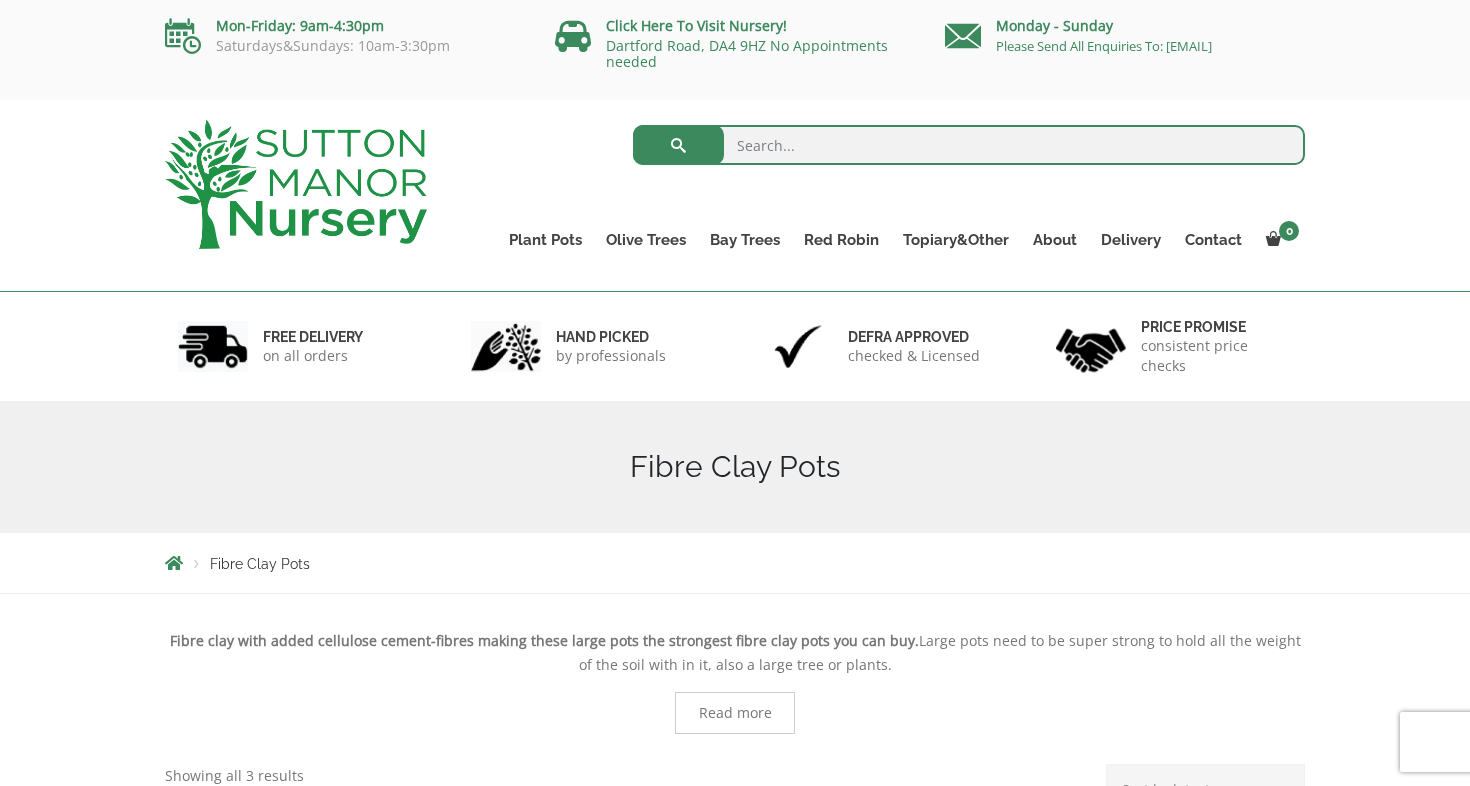scroll, scrollTop: 0, scrollLeft: 0, axis: both 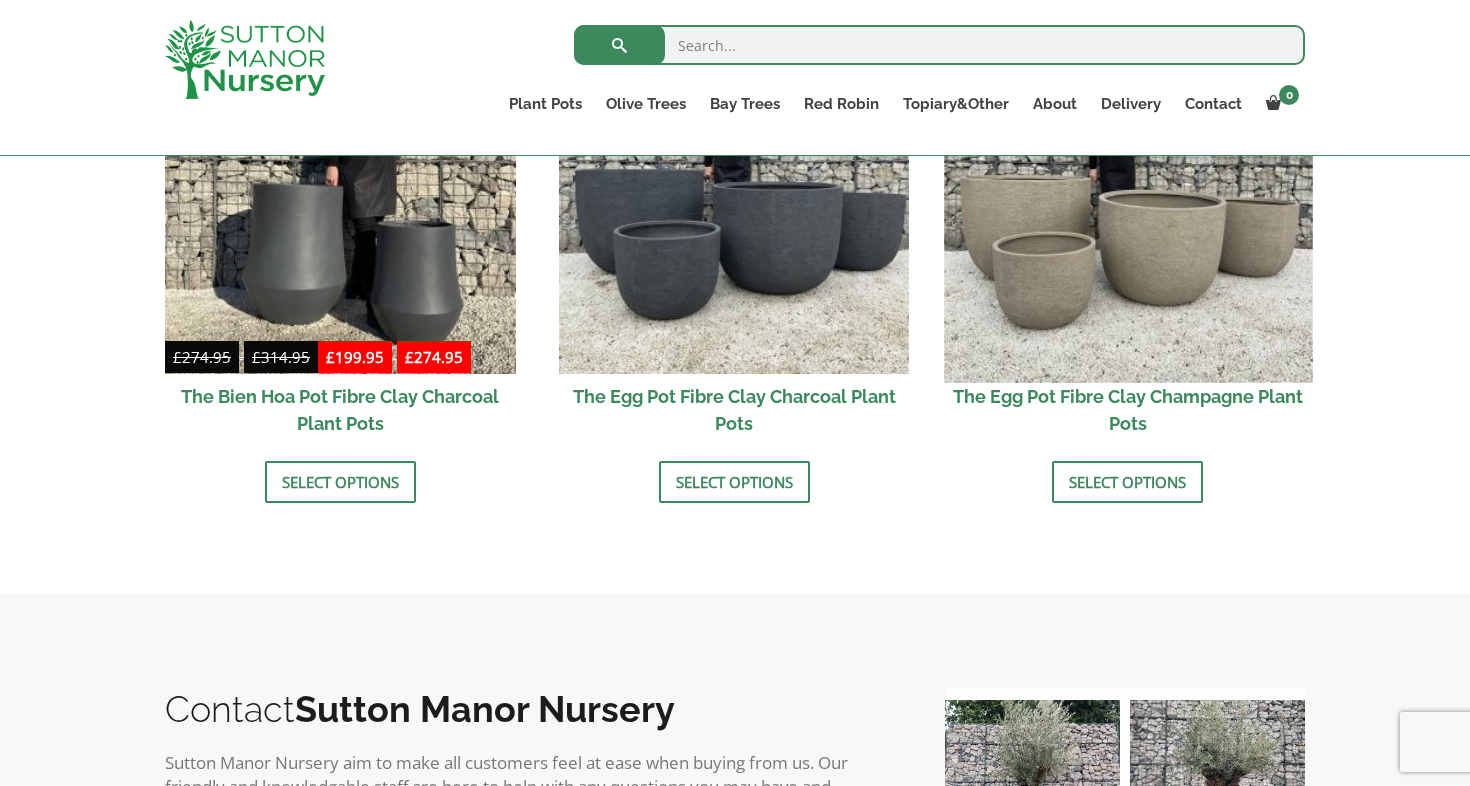 click at bounding box center (1128, 198) 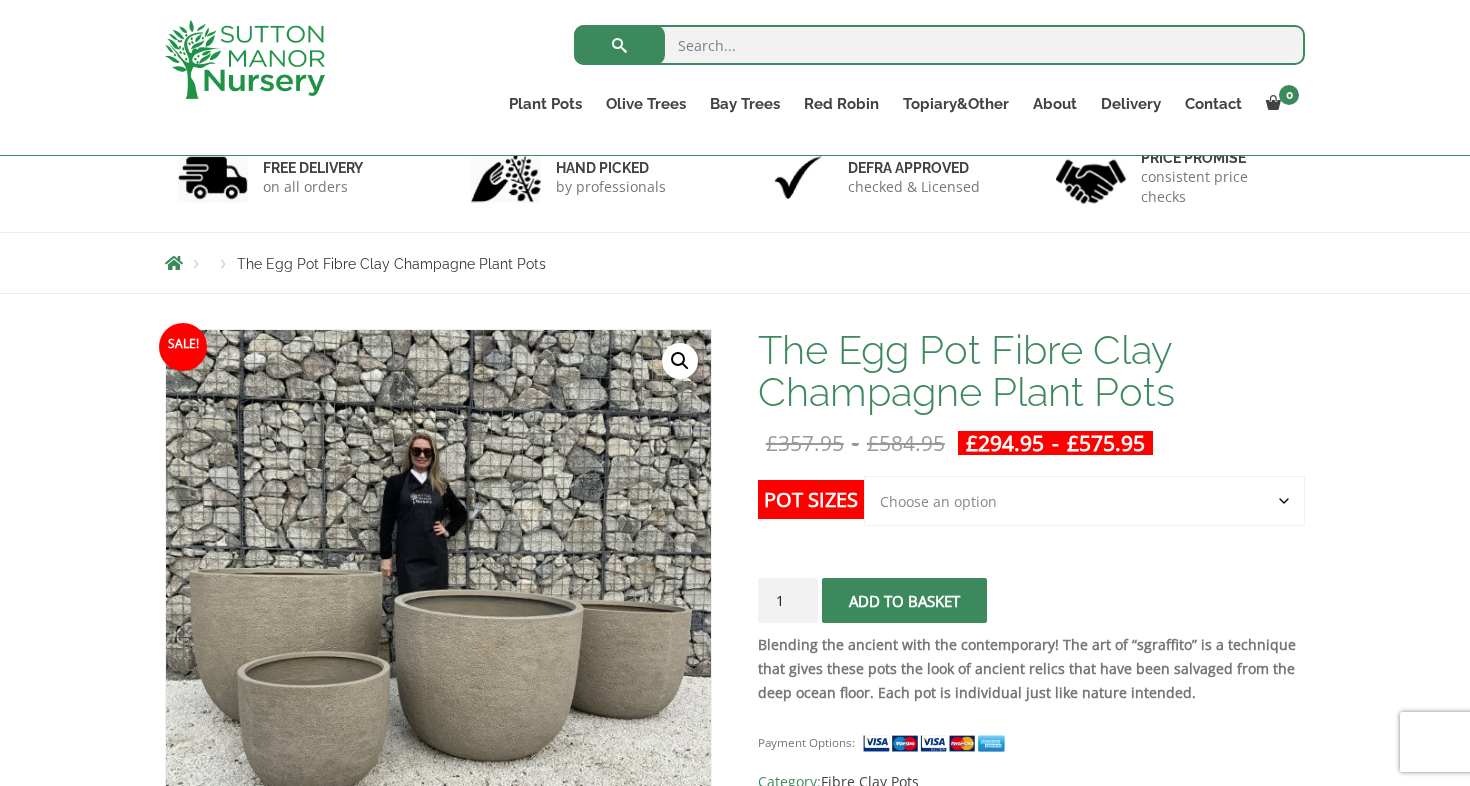 scroll, scrollTop: 412, scrollLeft: 0, axis: vertical 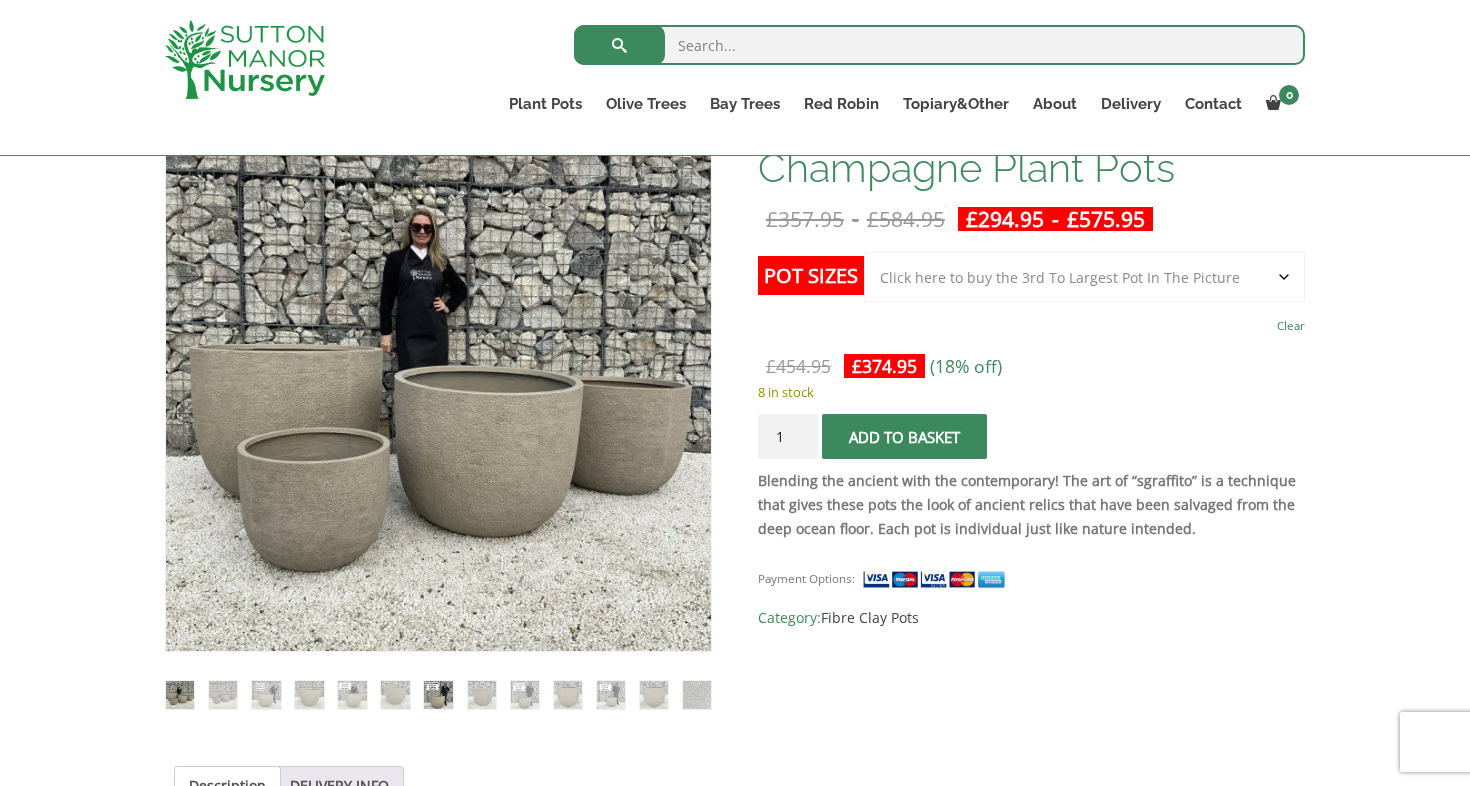 click at bounding box center (438, 695) 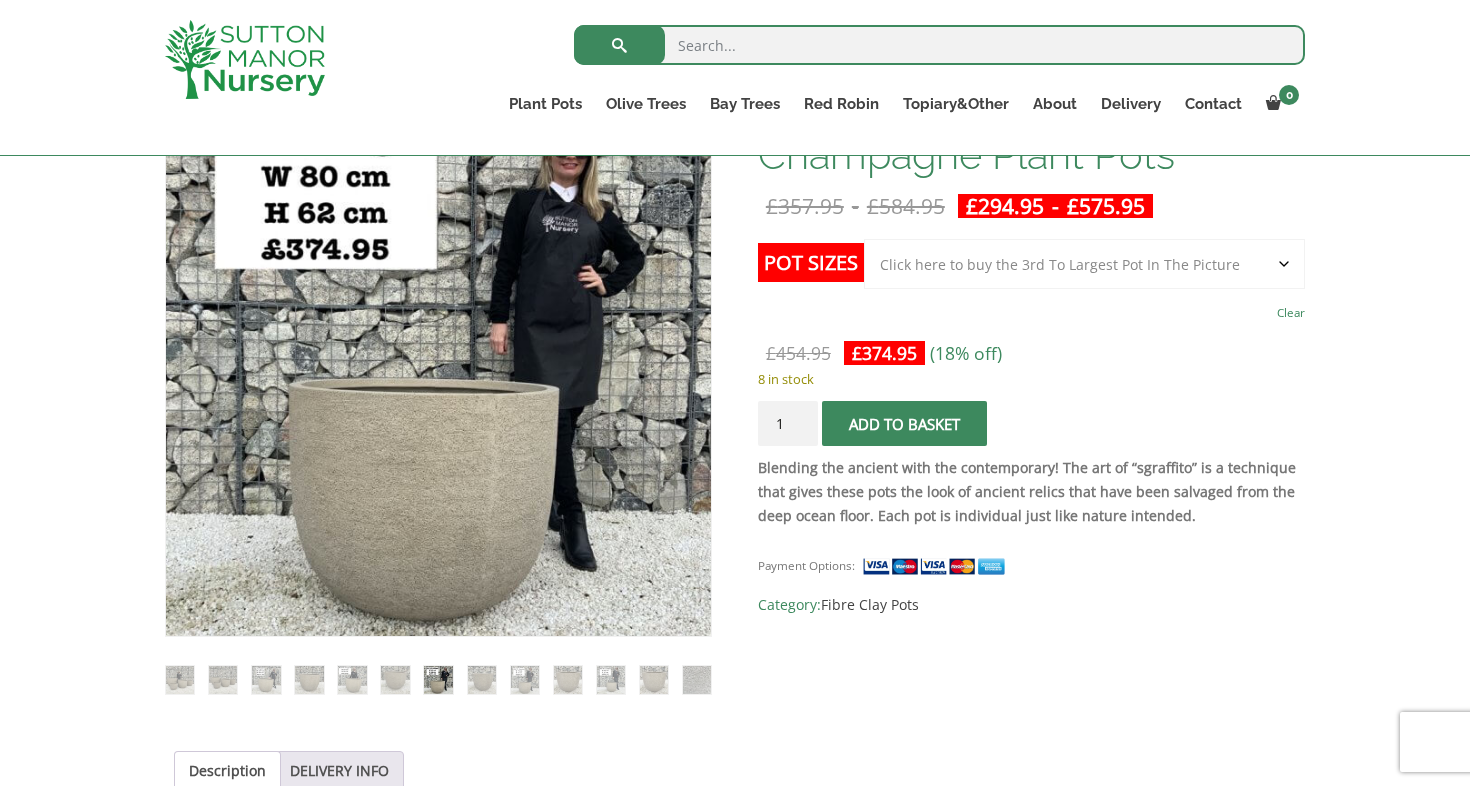 scroll, scrollTop: 374, scrollLeft: 0, axis: vertical 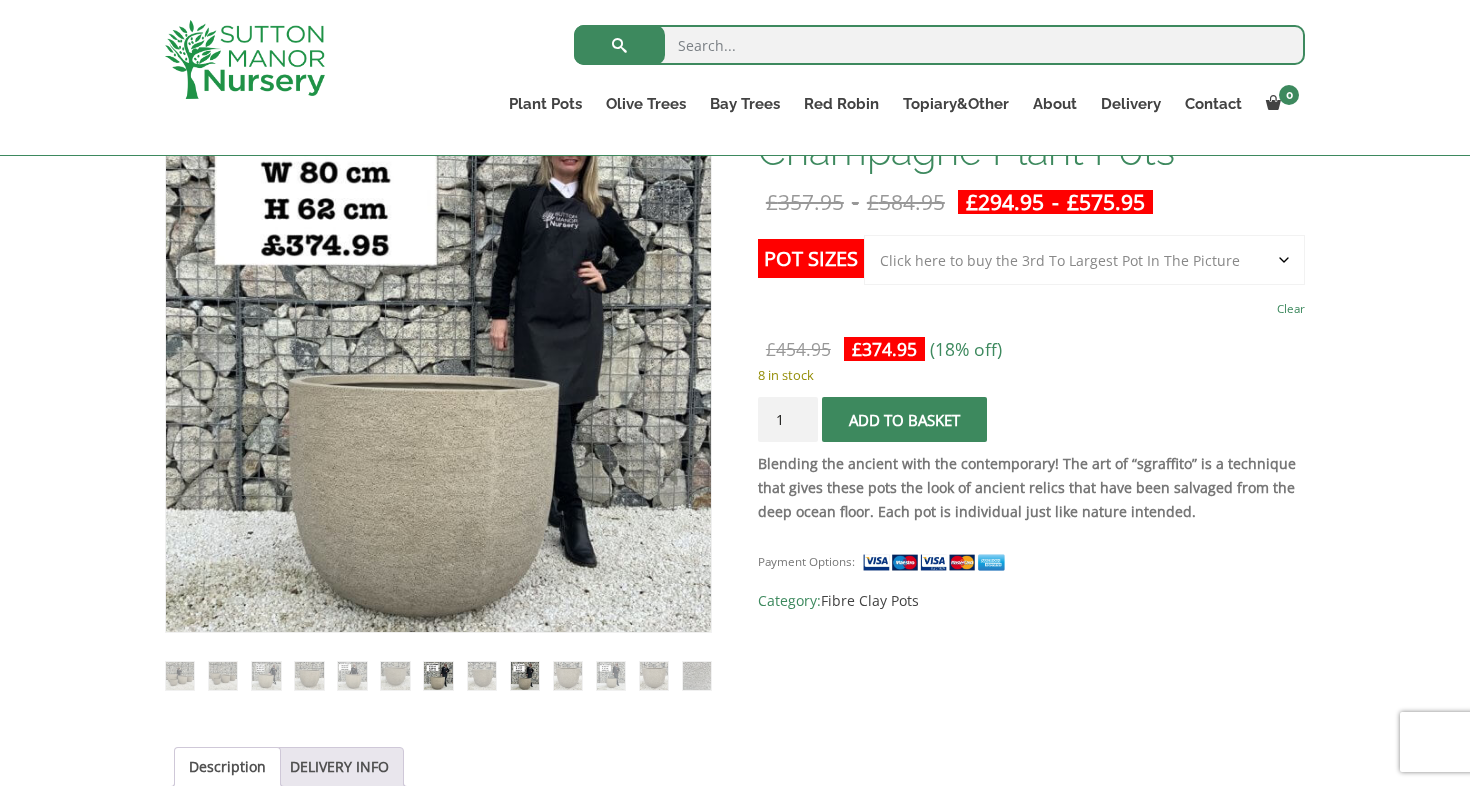 click at bounding box center (525, 676) 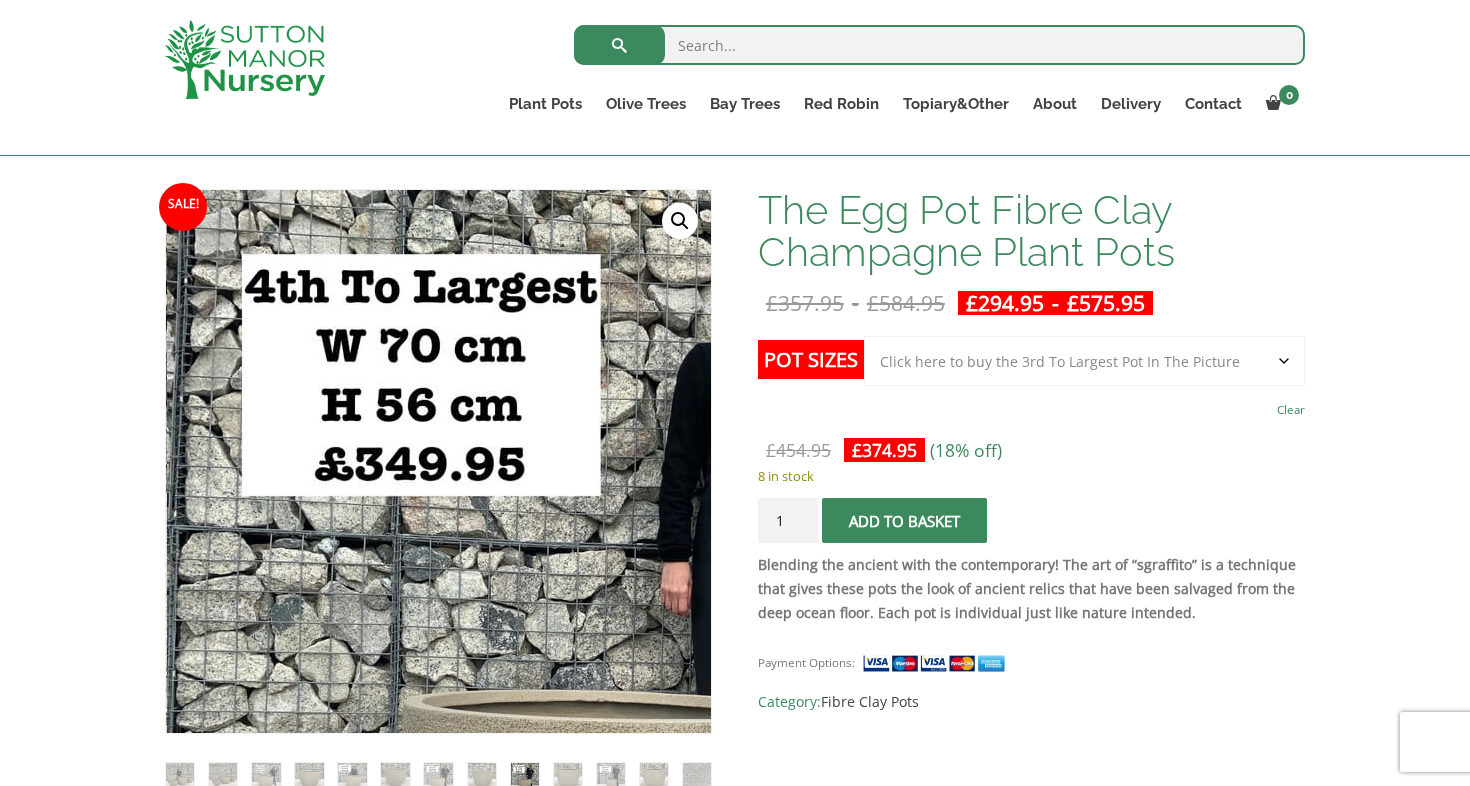 scroll, scrollTop: 274, scrollLeft: 0, axis: vertical 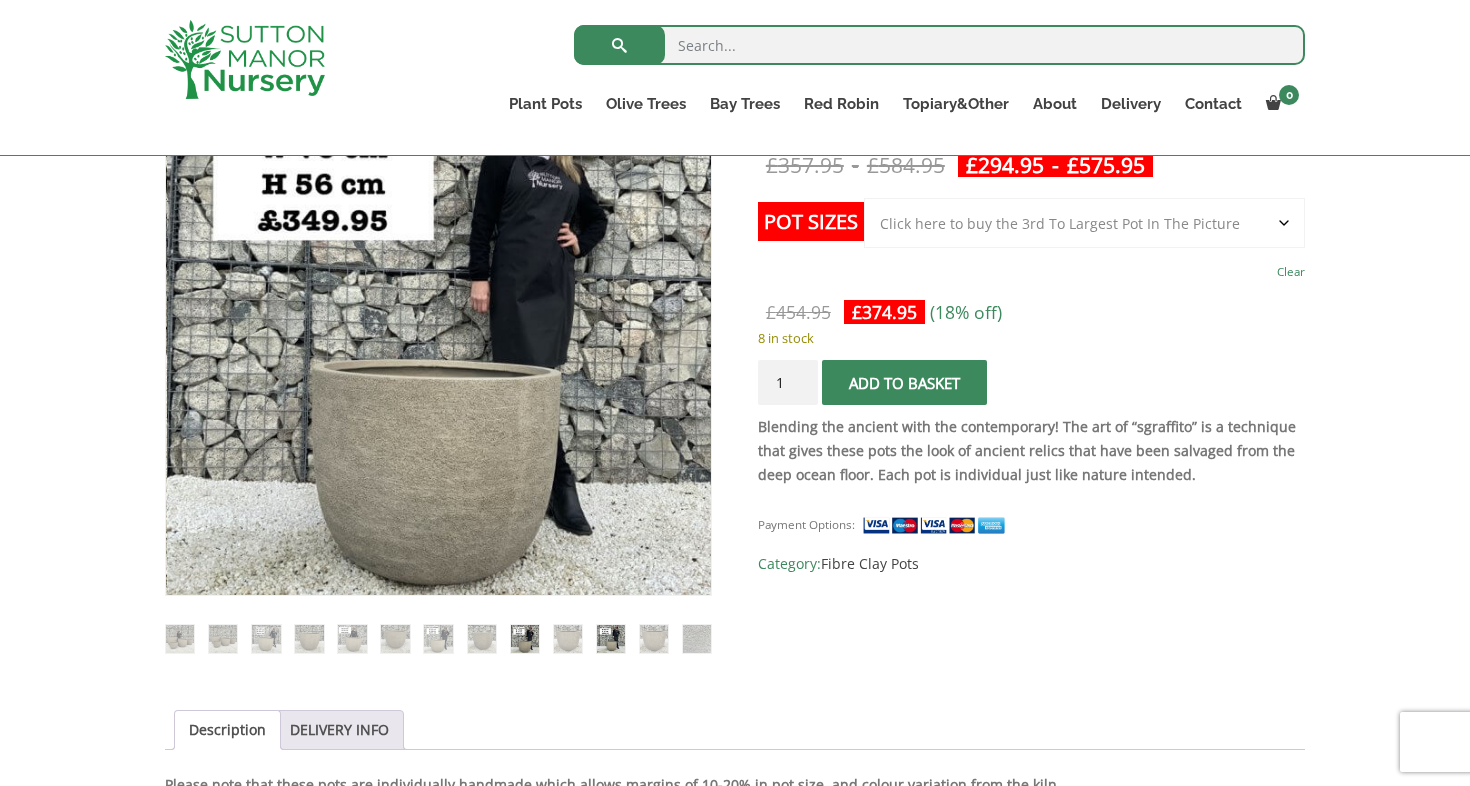 click at bounding box center (611, 639) 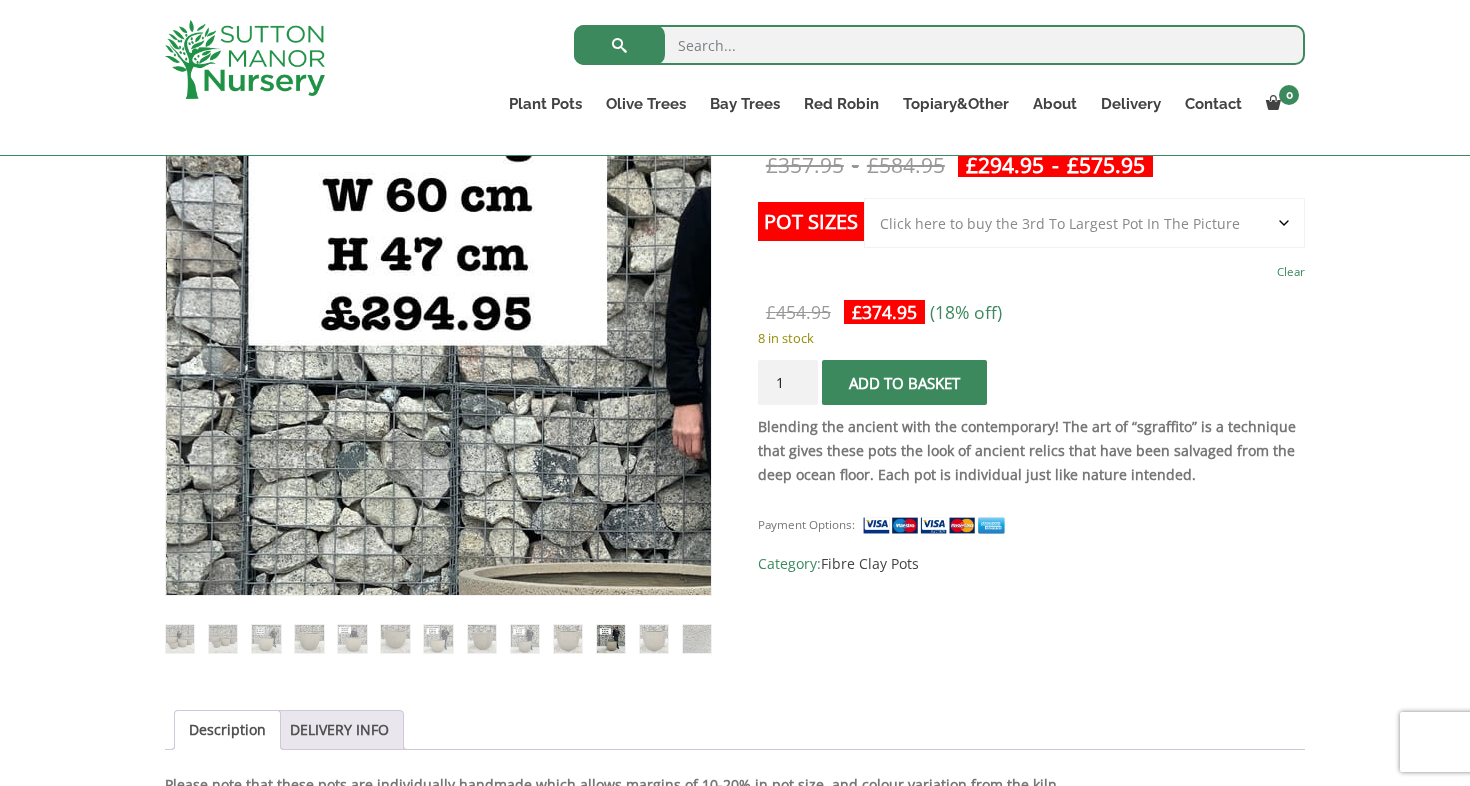 scroll, scrollTop: 331, scrollLeft: 0, axis: vertical 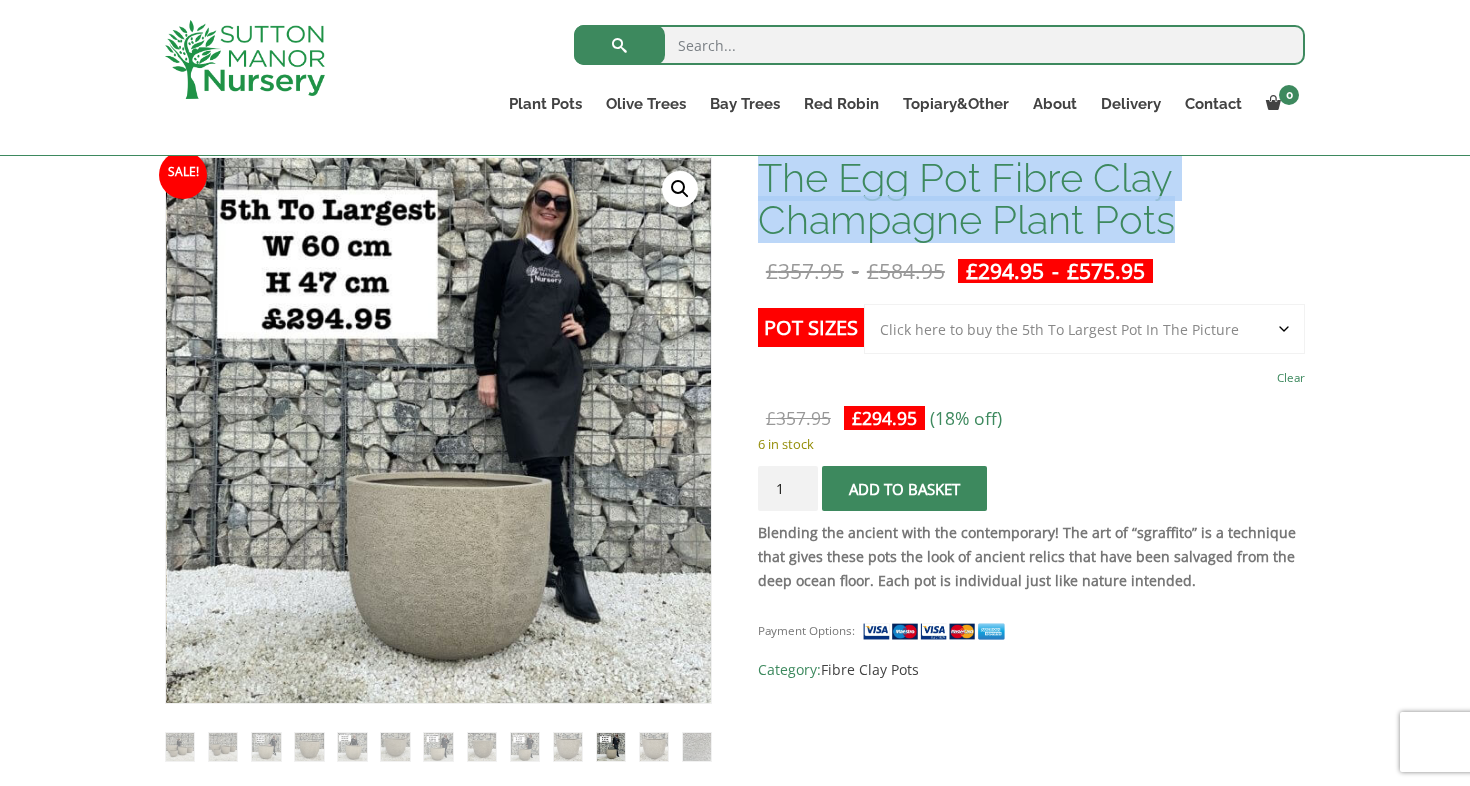 drag, startPoint x: 877, startPoint y: 173, endPoint x: 1178, endPoint y: 231, distance: 306.5371 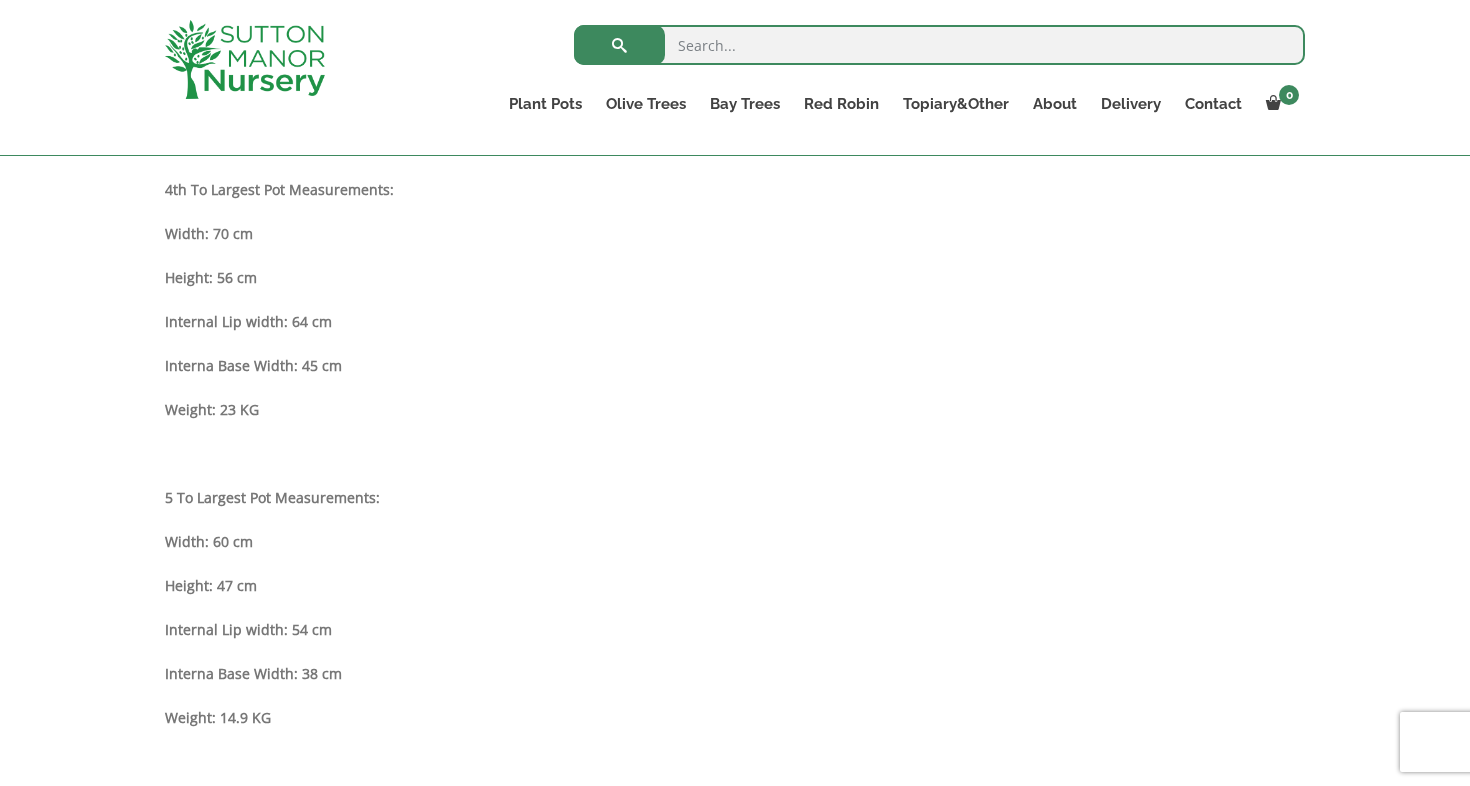 scroll, scrollTop: 2117, scrollLeft: 0, axis: vertical 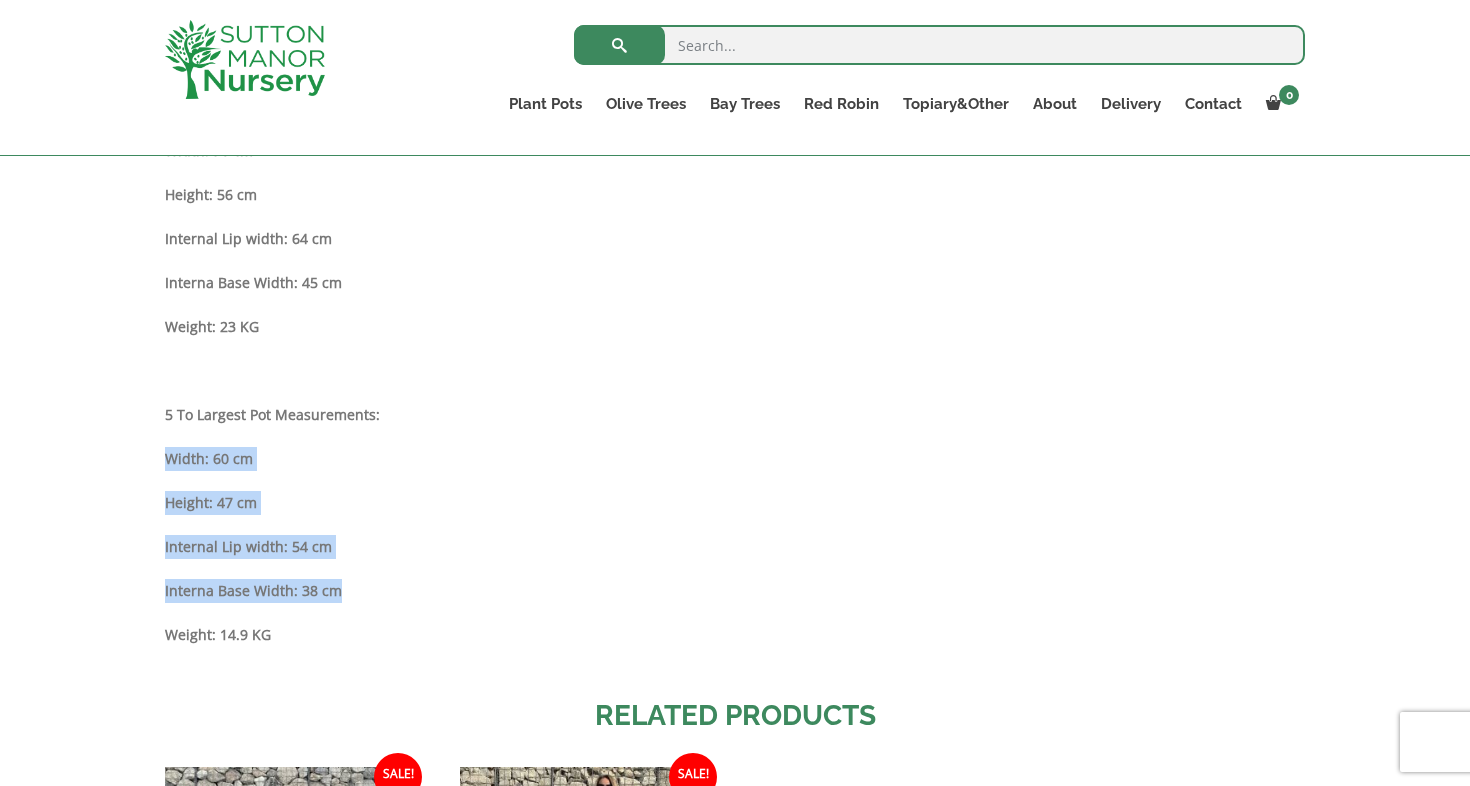 copy on "Width: 60 cm
Height: 47 cm
Internal Lip width: 54 cm
Interna Base Width: 38 cm" 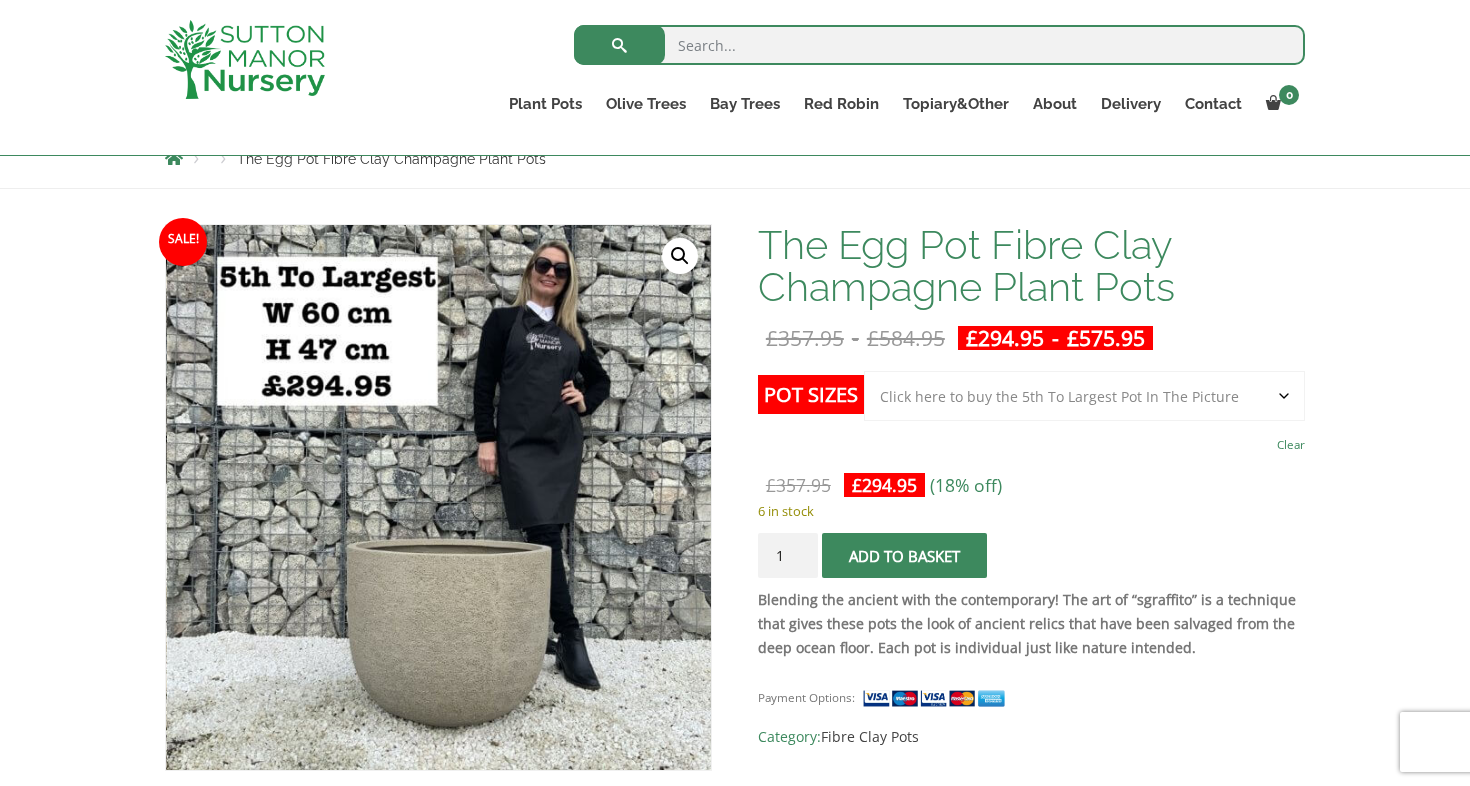 scroll, scrollTop: 259, scrollLeft: 0, axis: vertical 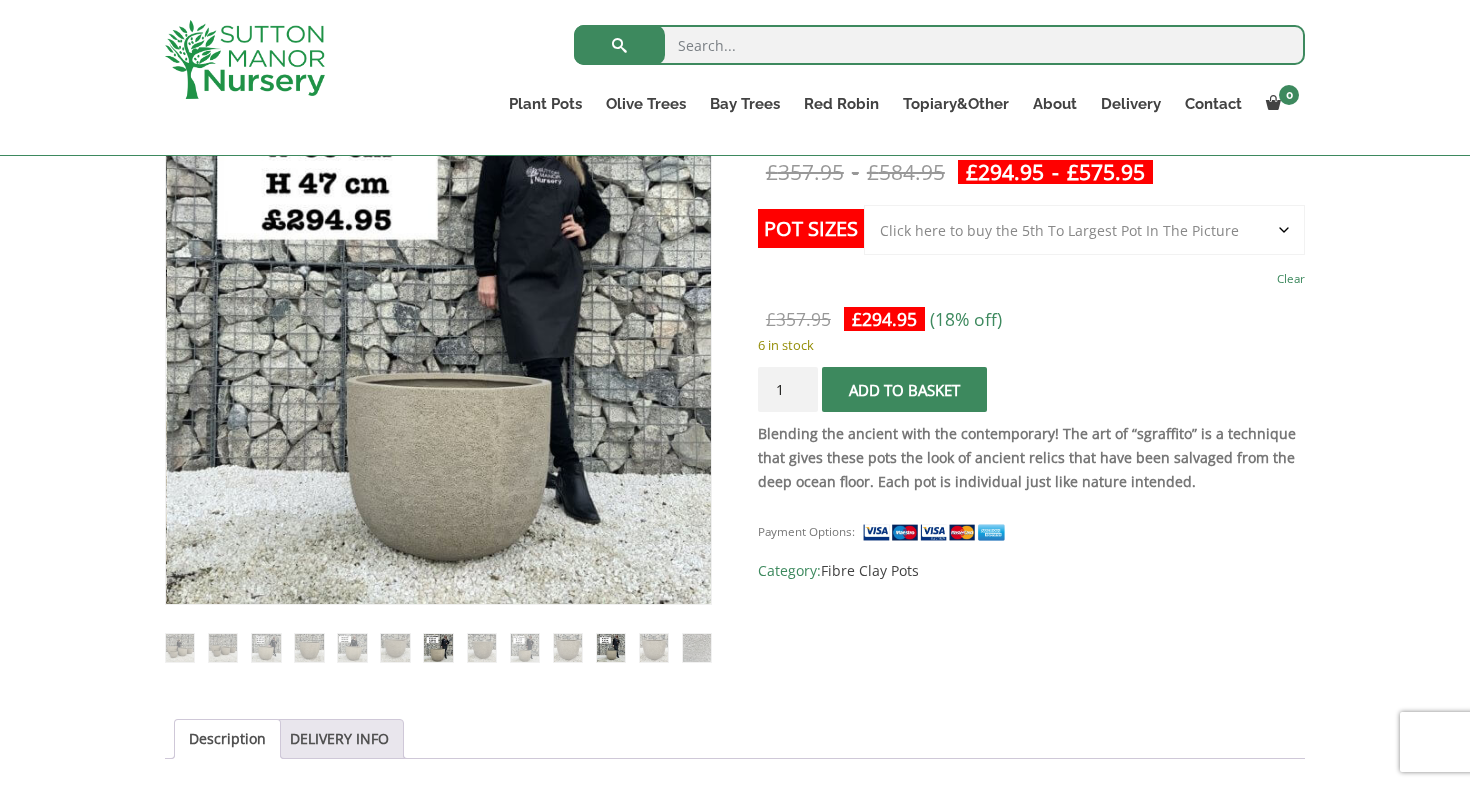 click at bounding box center (438, 648) 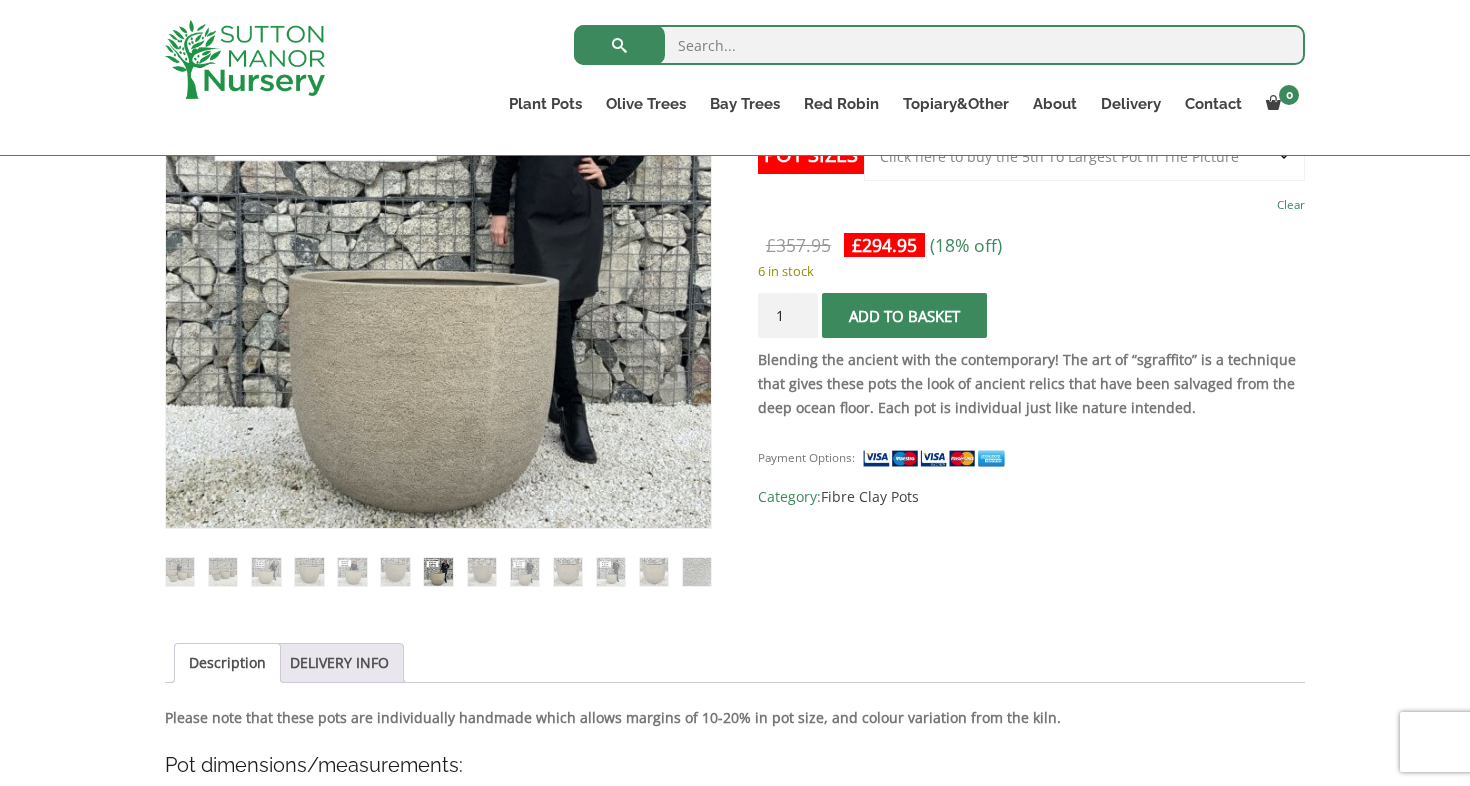 scroll, scrollTop: 416, scrollLeft: 0, axis: vertical 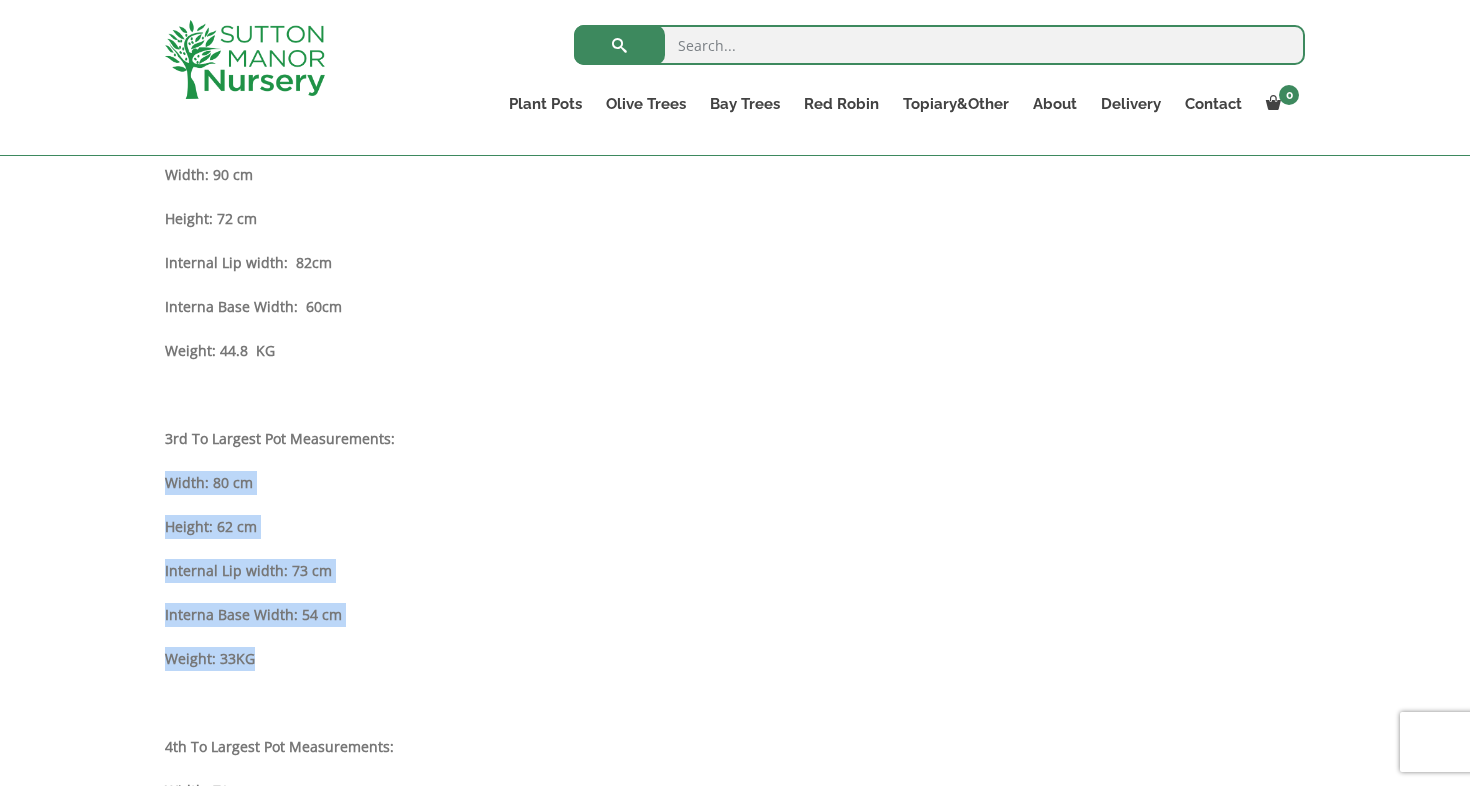 drag, startPoint x: 285, startPoint y: 666, endPoint x: 166, endPoint y: 488, distance: 214.11446 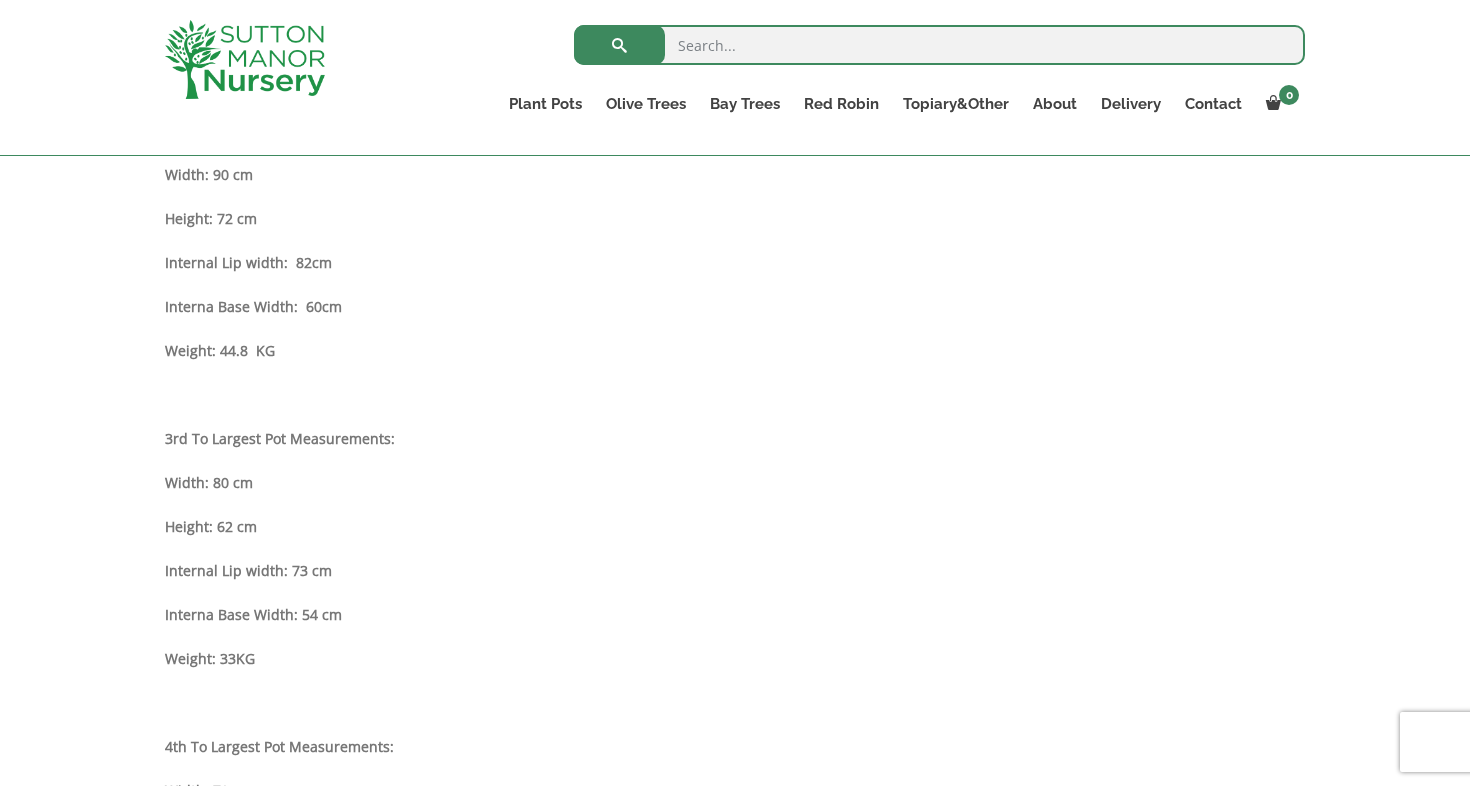 click on "Internal Lip width: 73 cm" at bounding box center (248, 570) 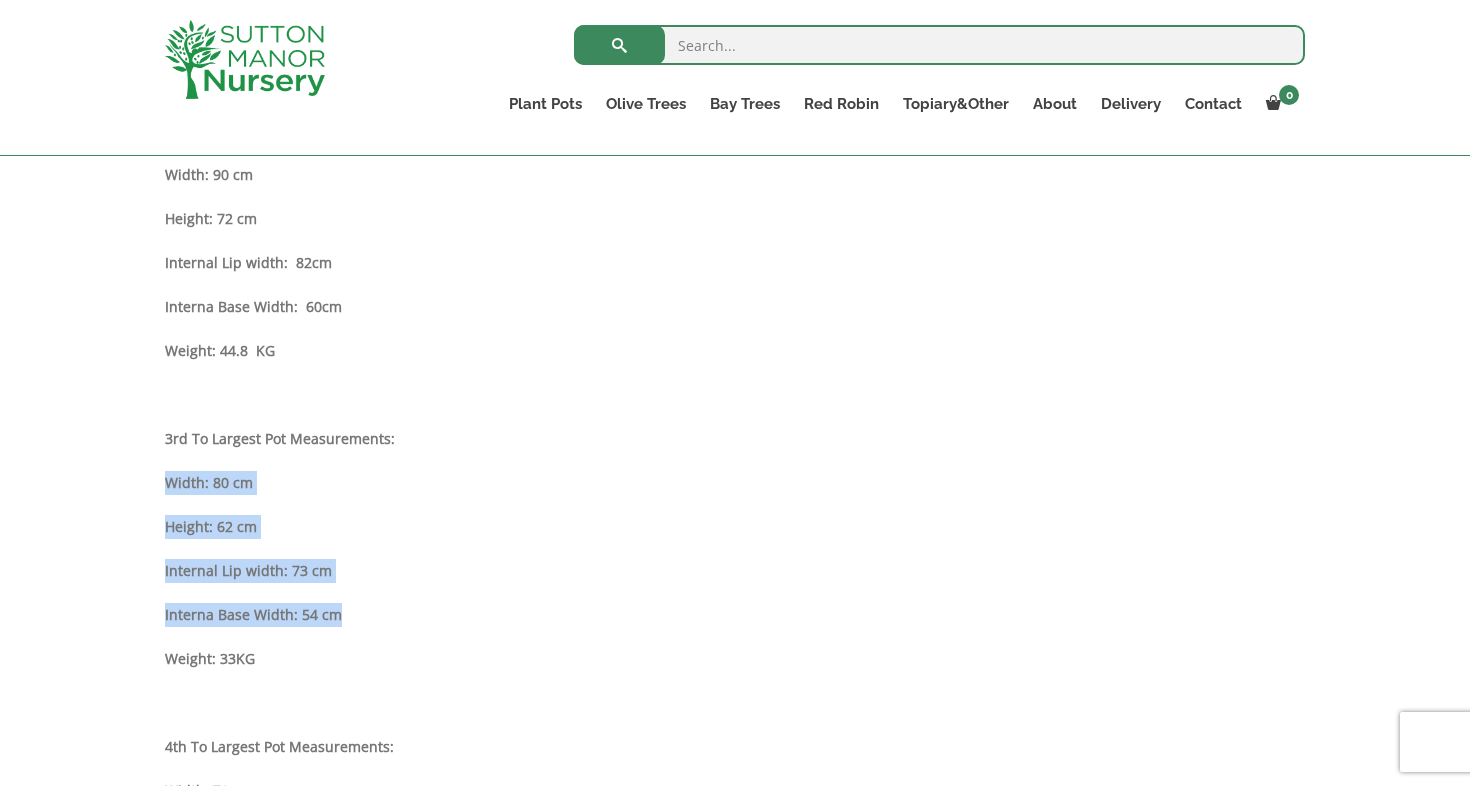 drag, startPoint x: 365, startPoint y: 620, endPoint x: 168, endPoint y: 482, distance: 240.5265 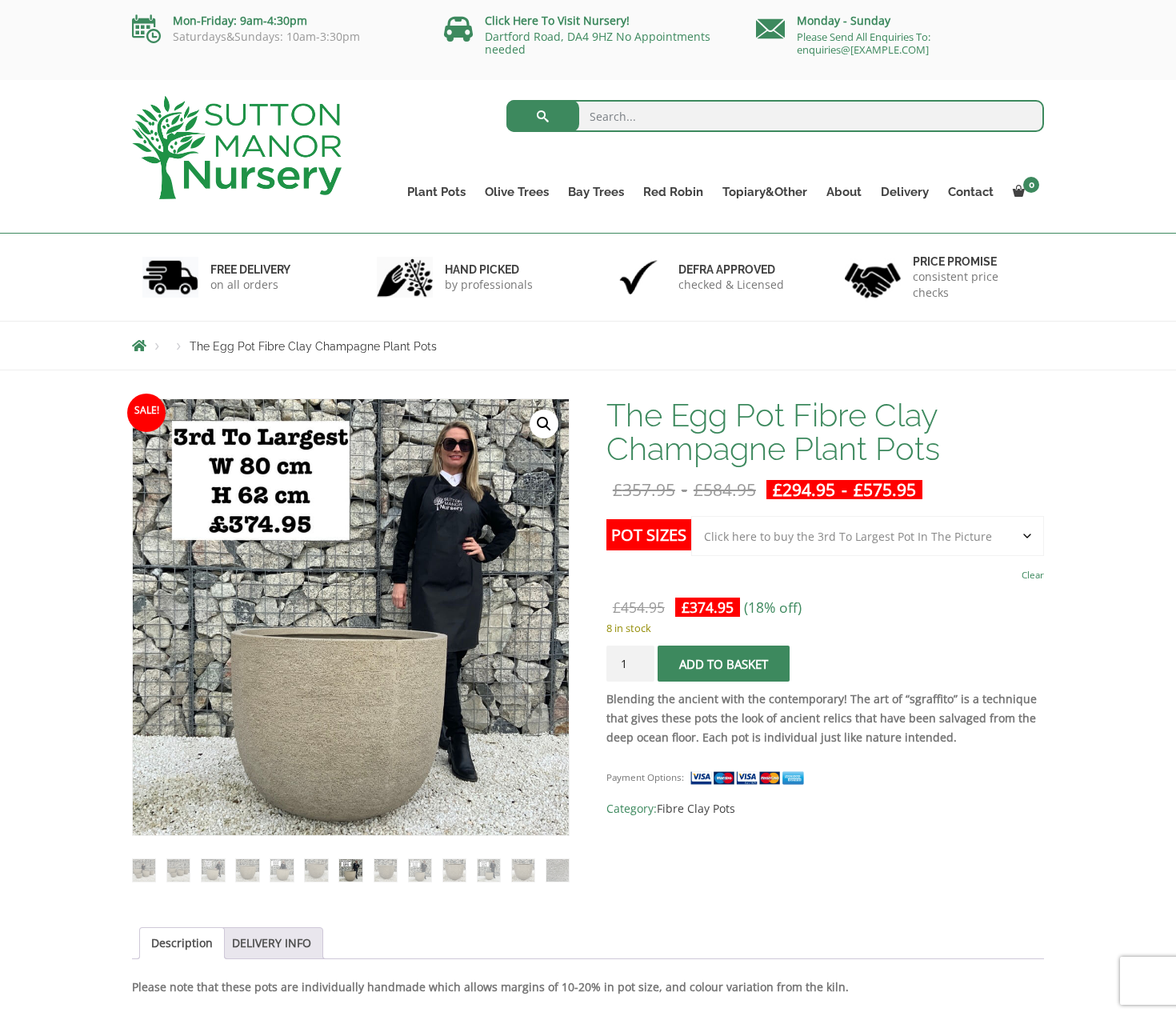 scroll, scrollTop: 0, scrollLeft: 0, axis: both 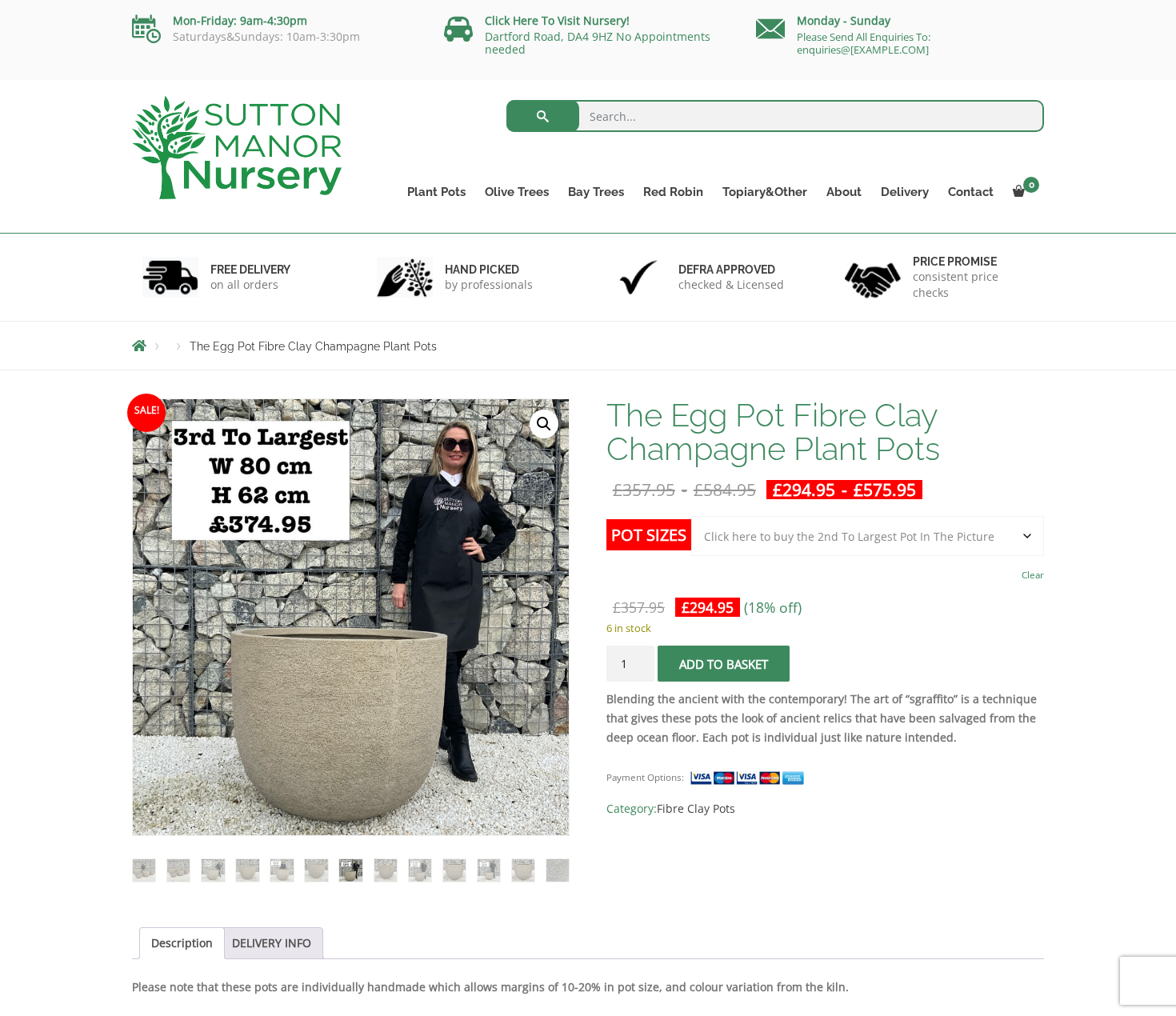 select on "Click here to buy the 2nd To Largest Pot In The Picture" 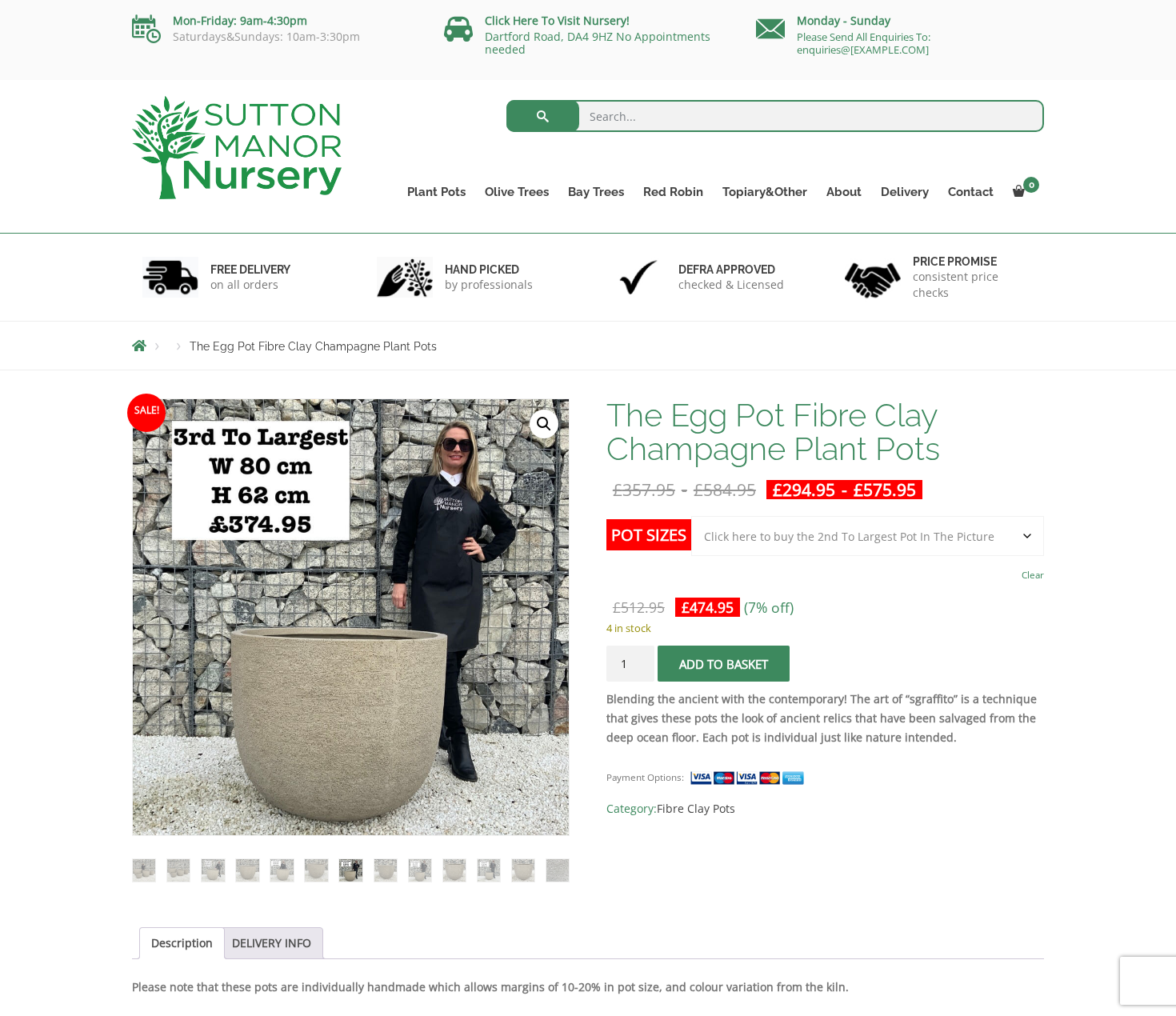 click at bounding box center (247, 870) 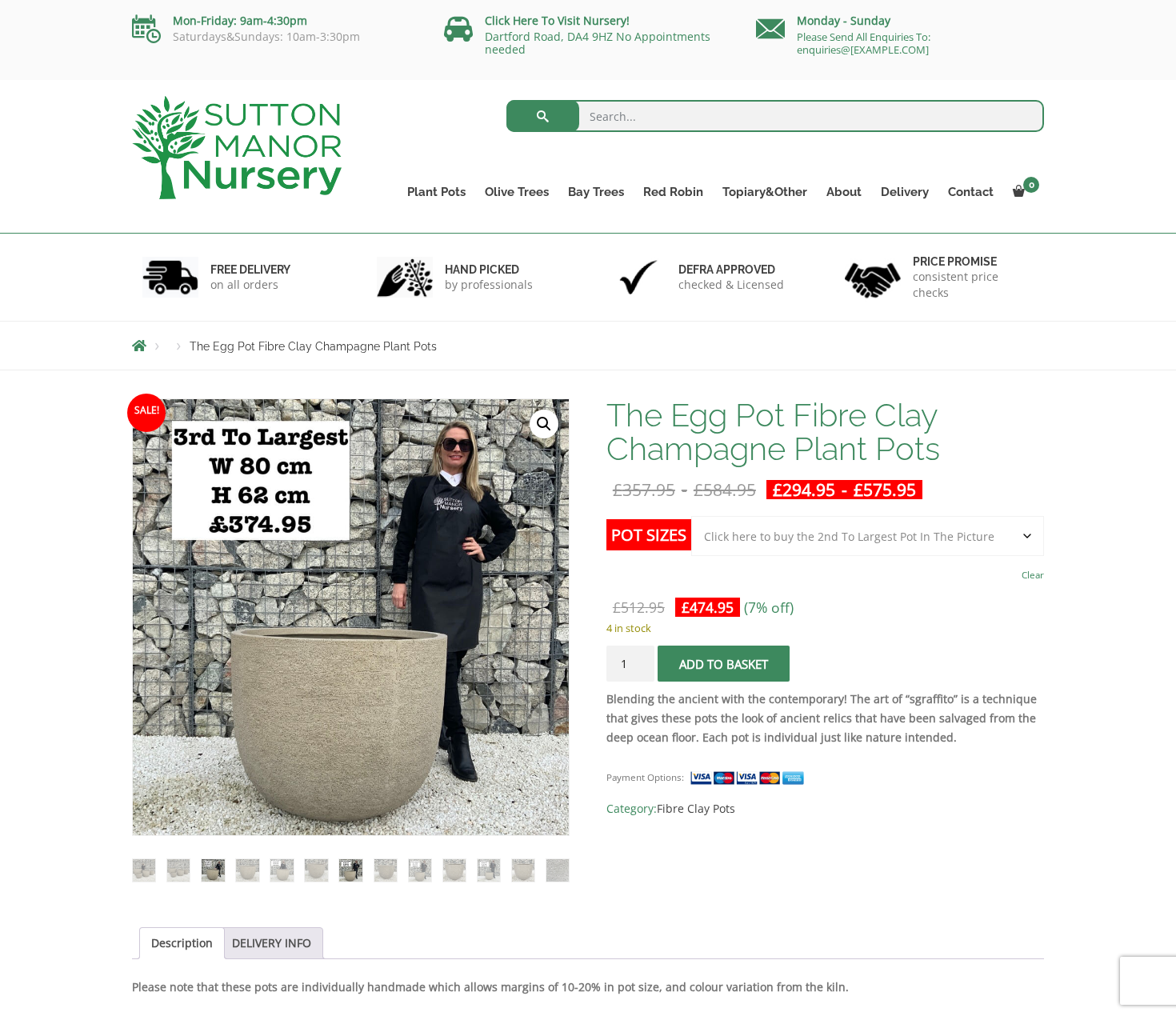 click at bounding box center [213, 870] 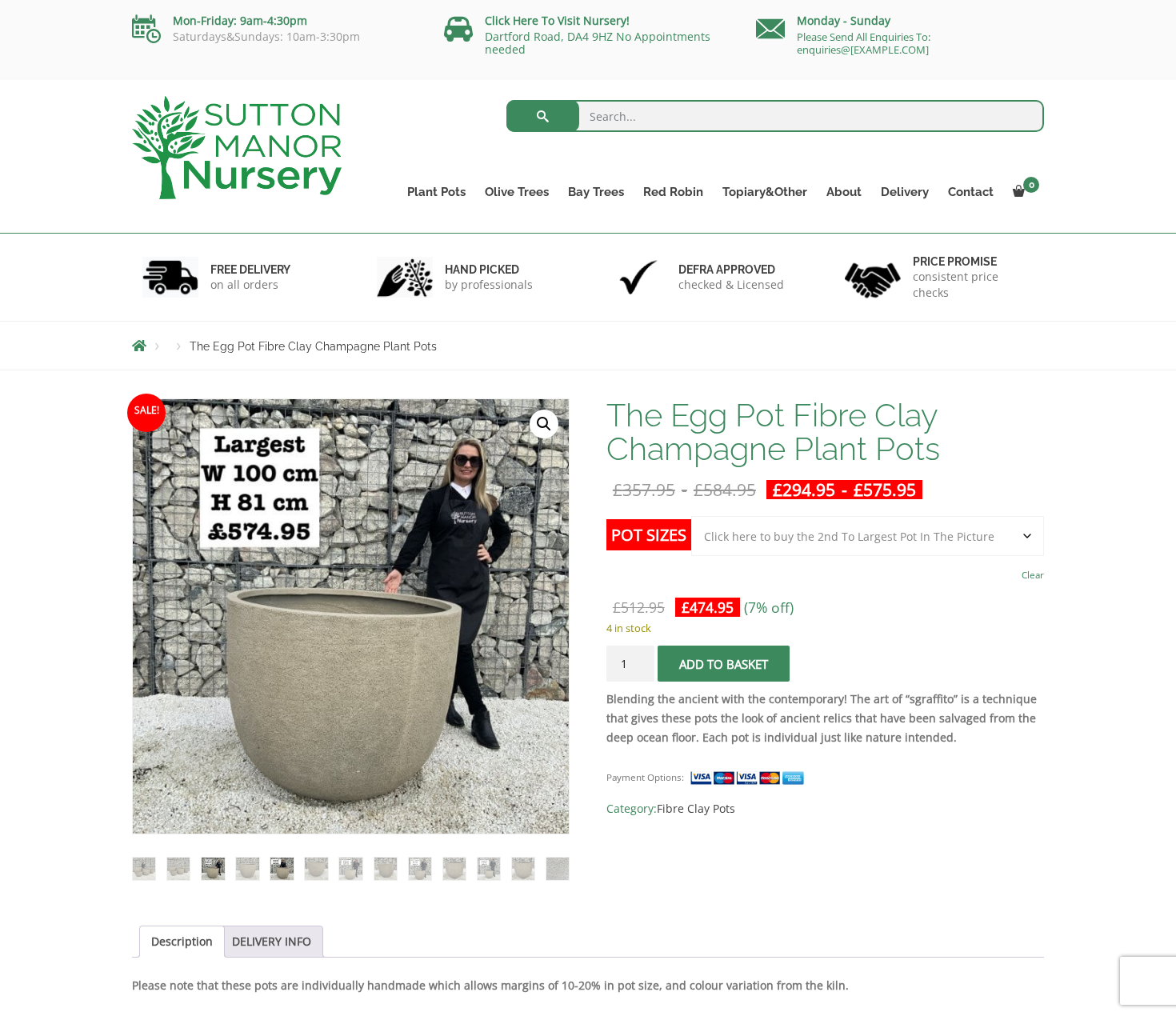click at bounding box center (282, 869) 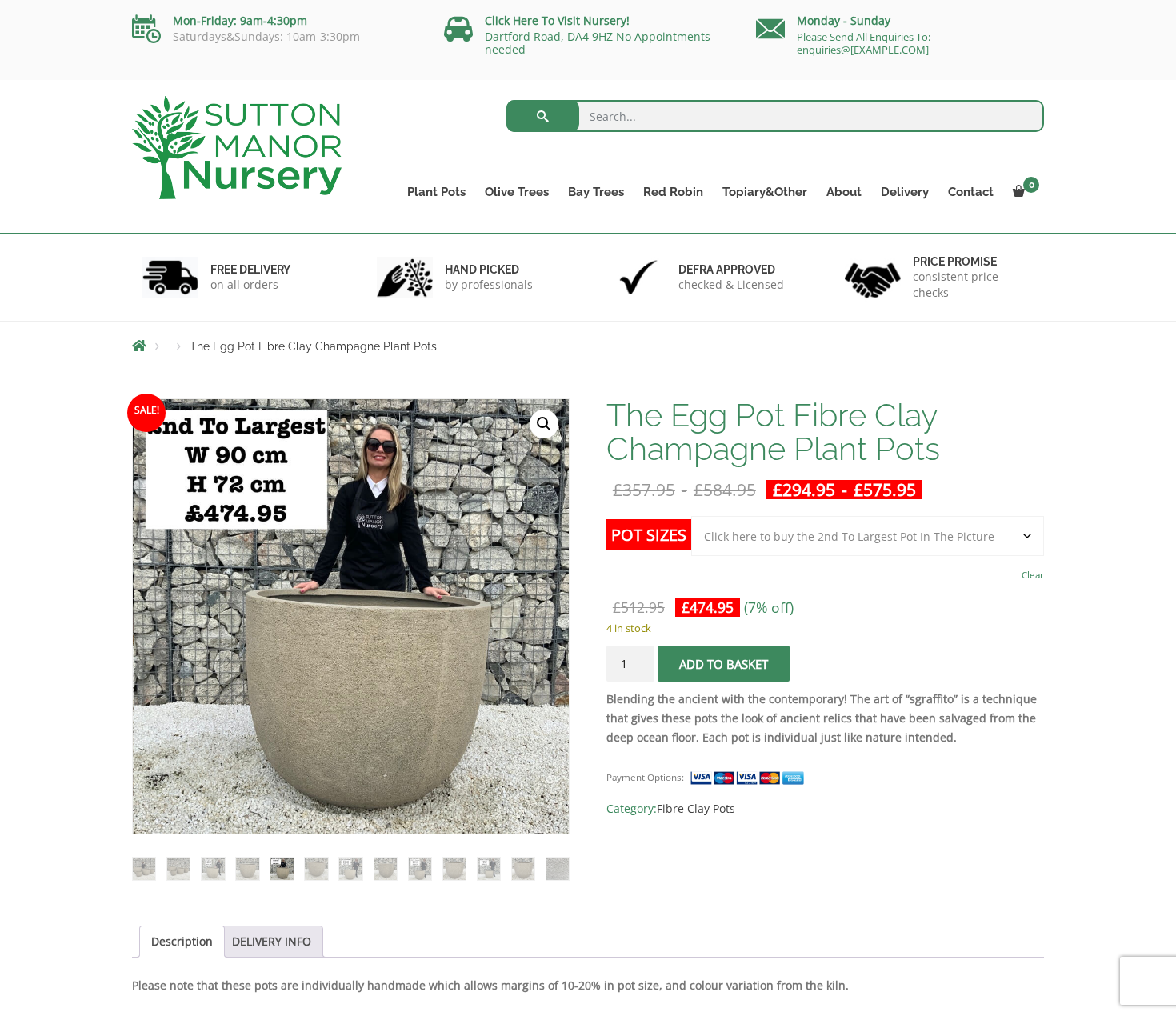 scroll, scrollTop: 0, scrollLeft: 0, axis: both 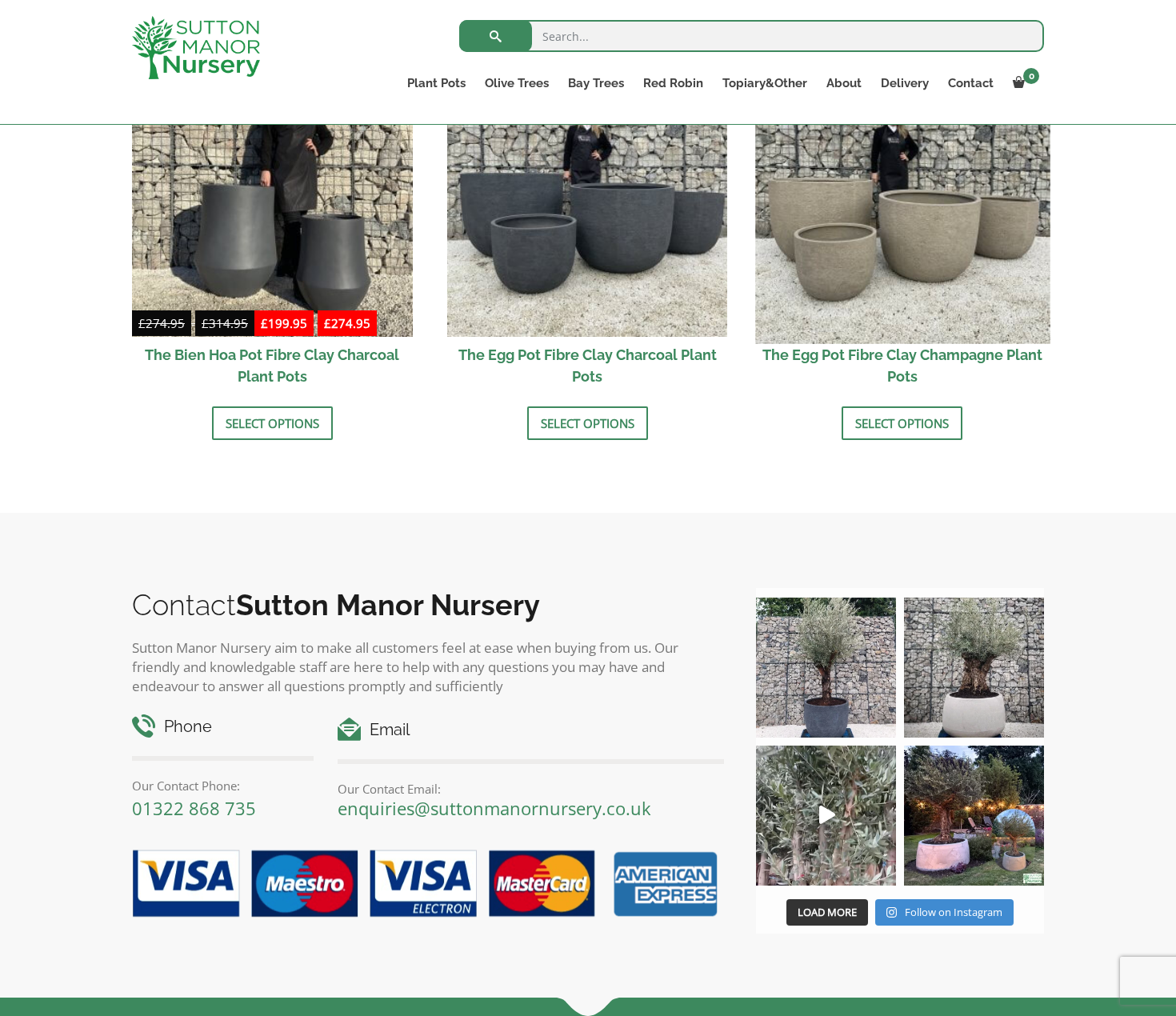 click at bounding box center [902, 196] 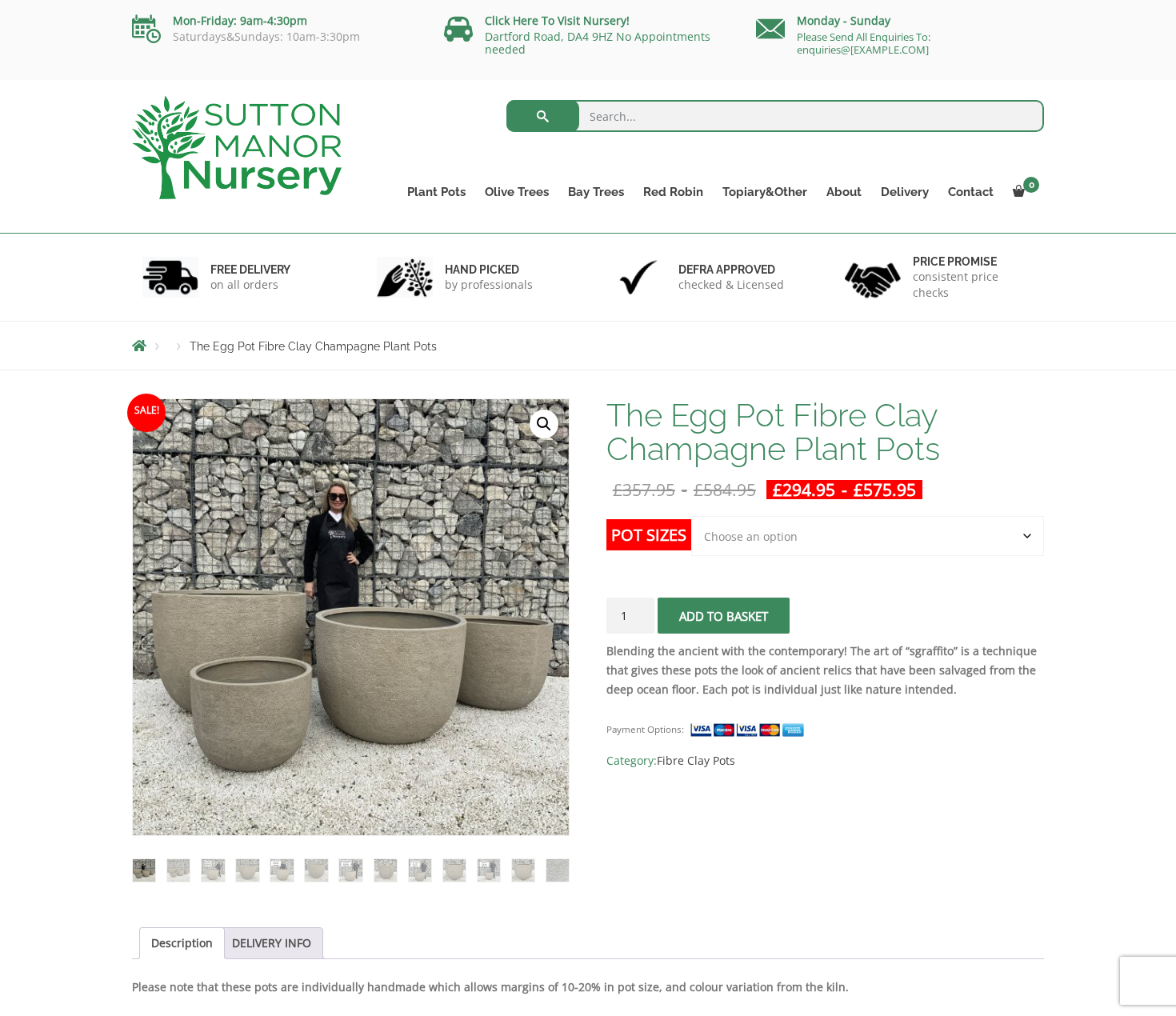 scroll, scrollTop: 0, scrollLeft: 0, axis: both 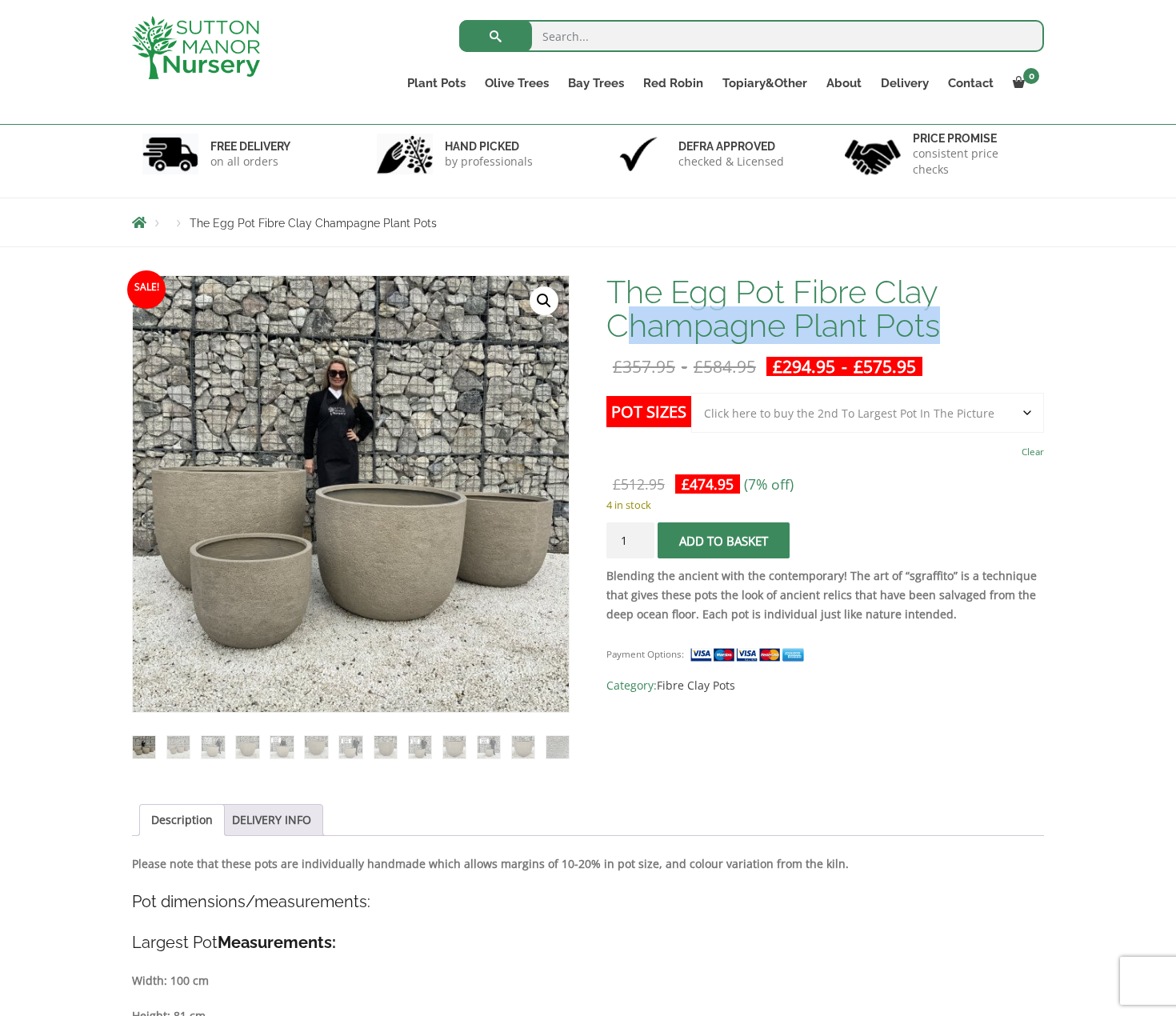 drag, startPoint x: 622, startPoint y: 317, endPoint x: 973, endPoint y: 306, distance: 351.17232 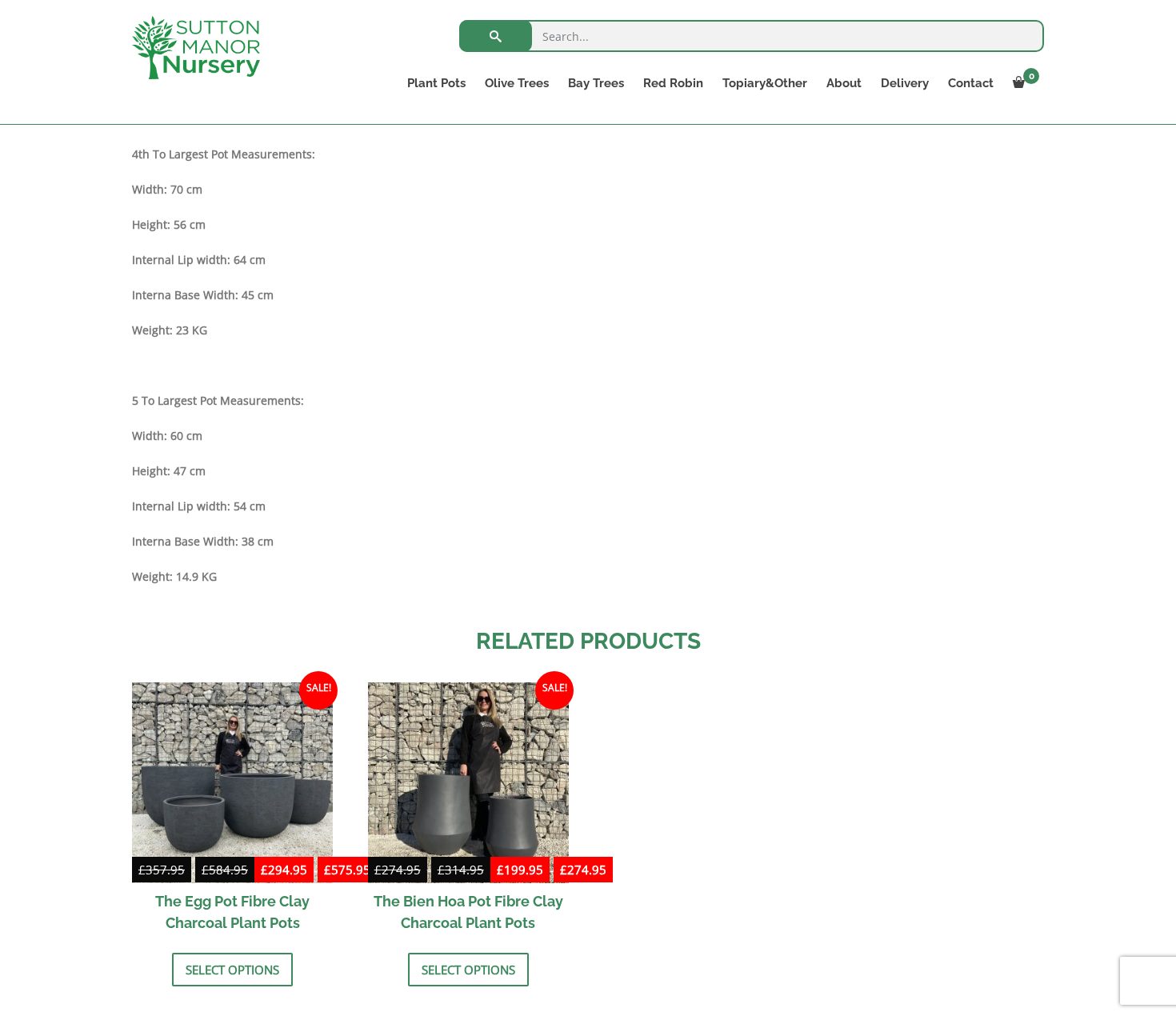 scroll, scrollTop: 1626, scrollLeft: 0, axis: vertical 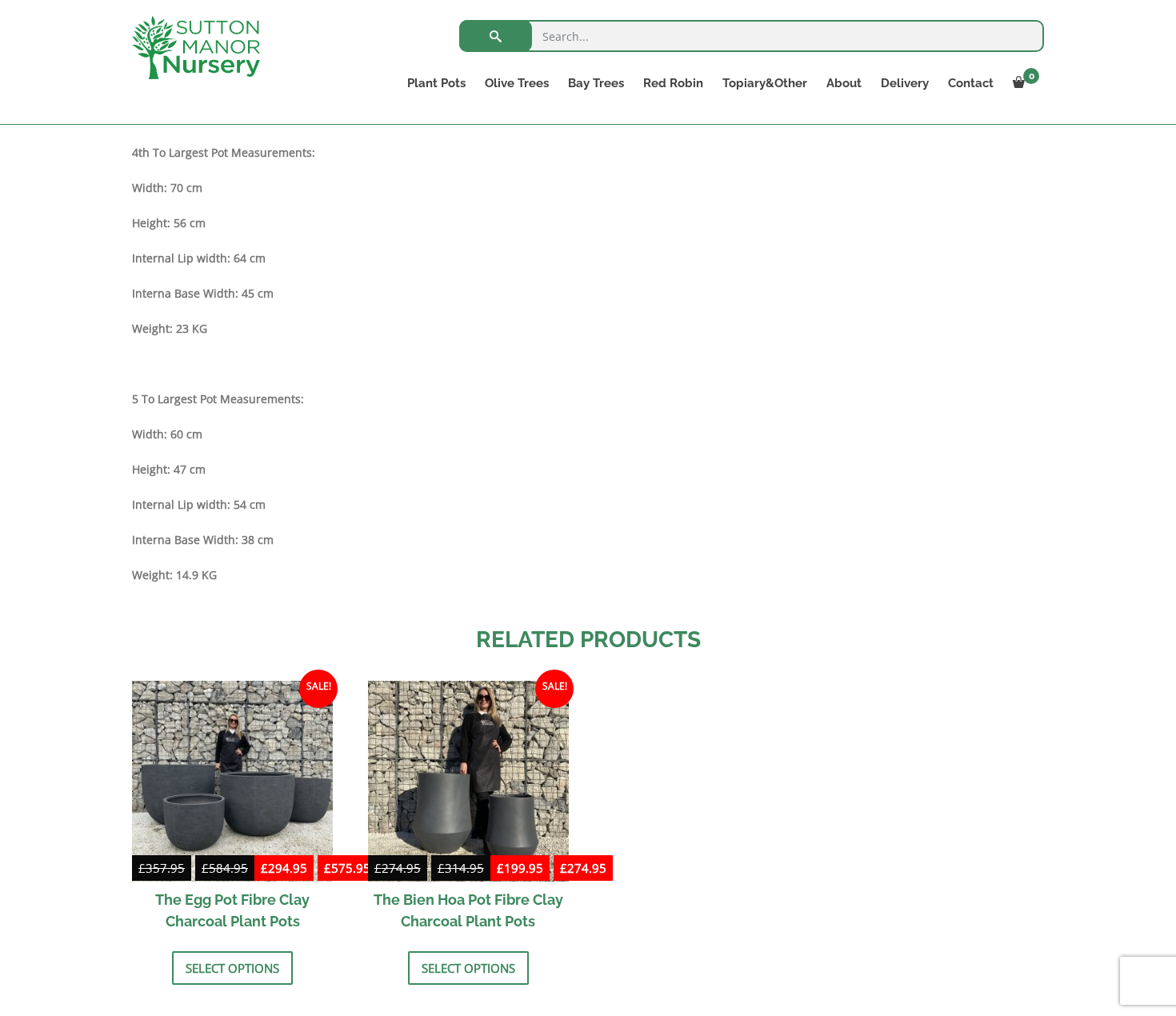 click on "Description
Please note that these pots are individually handmade which allows margins of 10-20% in pot size, and colour variation from the kiln.
Pot dimensions/measurements:
Largest Pot  Measurements:
Width: 100 cm
Height: 81 cm
Internal Lip width: 91 cm
Interna Base Width: 65 cm
Weight: 57.5 KG
2nd To Largest Pot Measurements
Width: 90 cm
Height: 72 cm
Internal Lip width:  82cm
Interna Base Width:  60cm
Weight: 44.8  KG
3rd To Largest Pot Measurements:
Width: 80 cm
Height: 62 cm
Internal Lip width: 73 cm
Interna Base Width: 54 cm
Weight: 33KG
4th To Largest Pot Measurements:
Width: 70 cm
Height: 56 cm
Internal Lip width: 64 cm
Interna Base Width: 45 cm
Weight: 23 KG
5 To Largest Pot Measurements:
Width: 60 cm
Height: 47 cm
Internal Lip width: 54 cm
Interna Base Width: 38 cm
Weight: 14.9 KG" at bounding box center [588, -38] 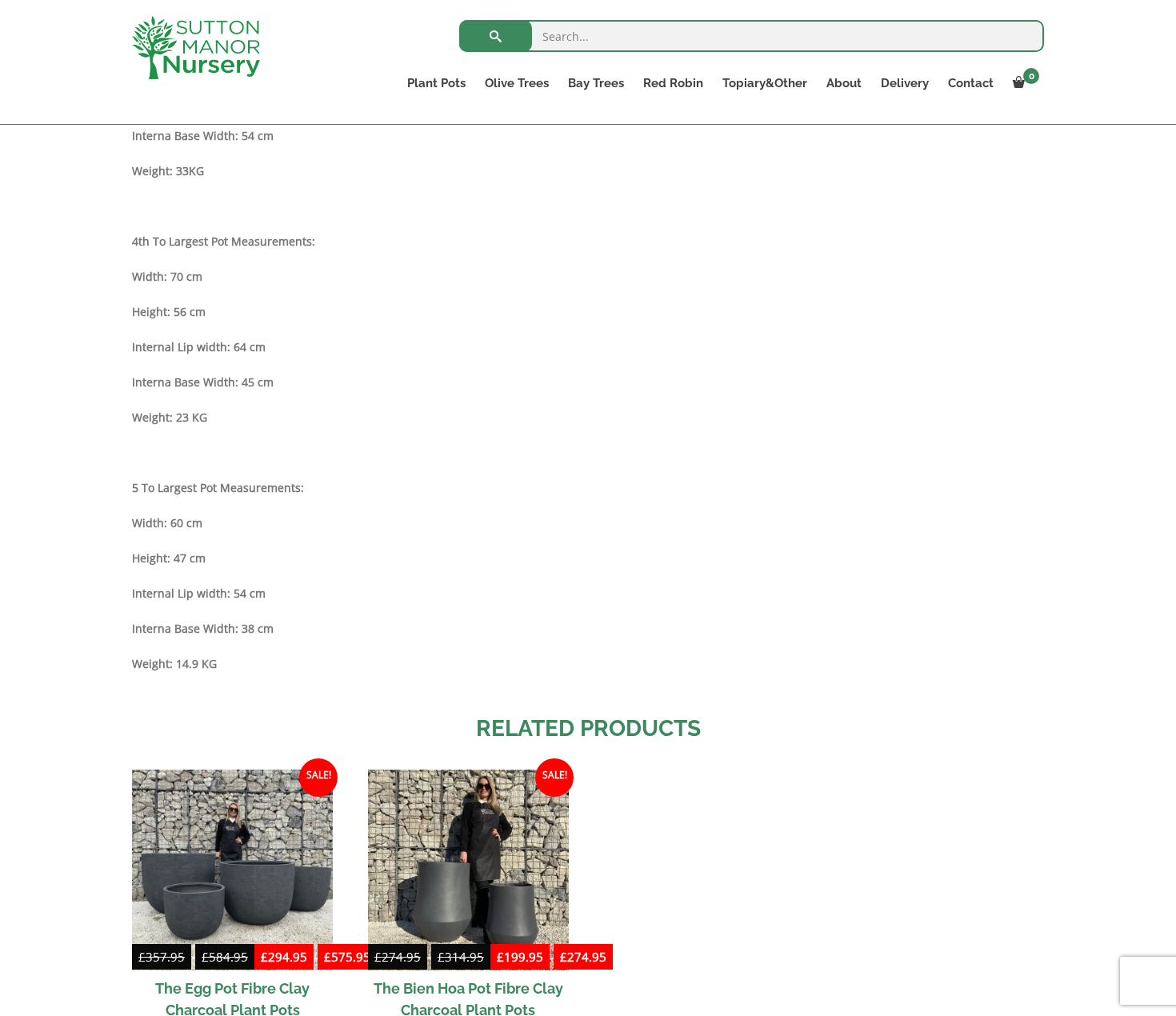 scroll, scrollTop: 1537, scrollLeft: 0, axis: vertical 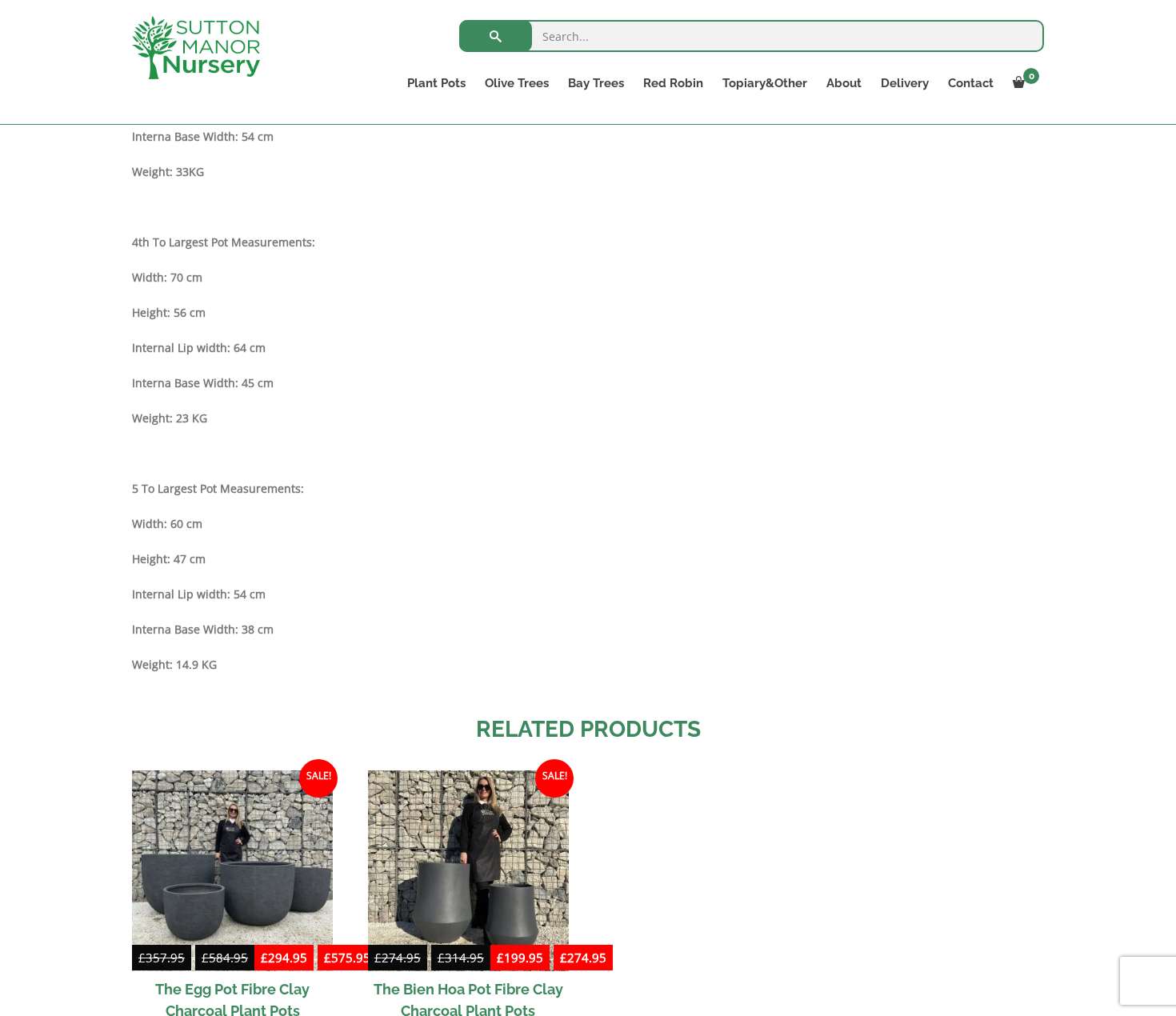 click on "Weight: 23 KG" at bounding box center (588, 418) 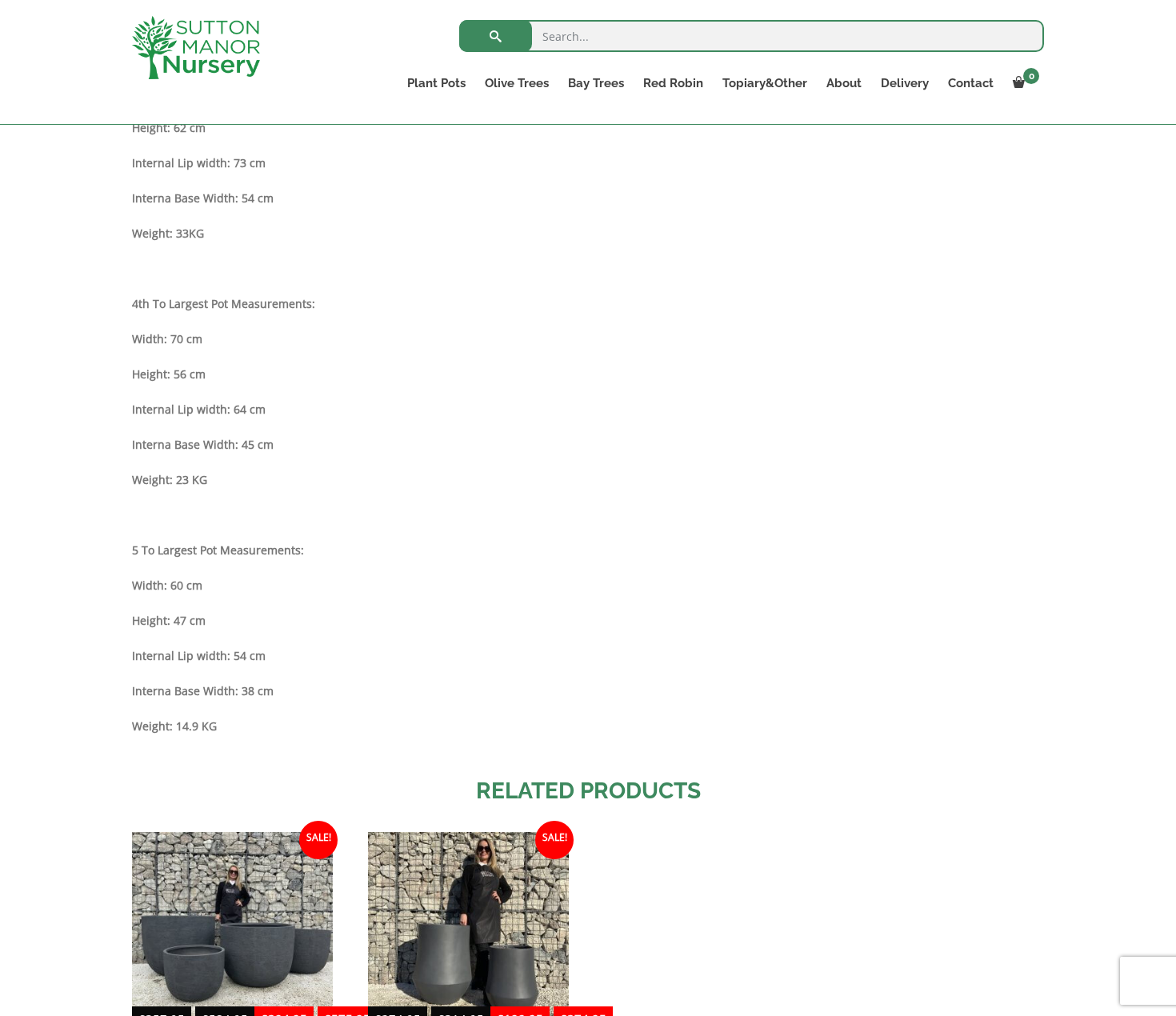 scroll, scrollTop: 1474, scrollLeft: 0, axis: vertical 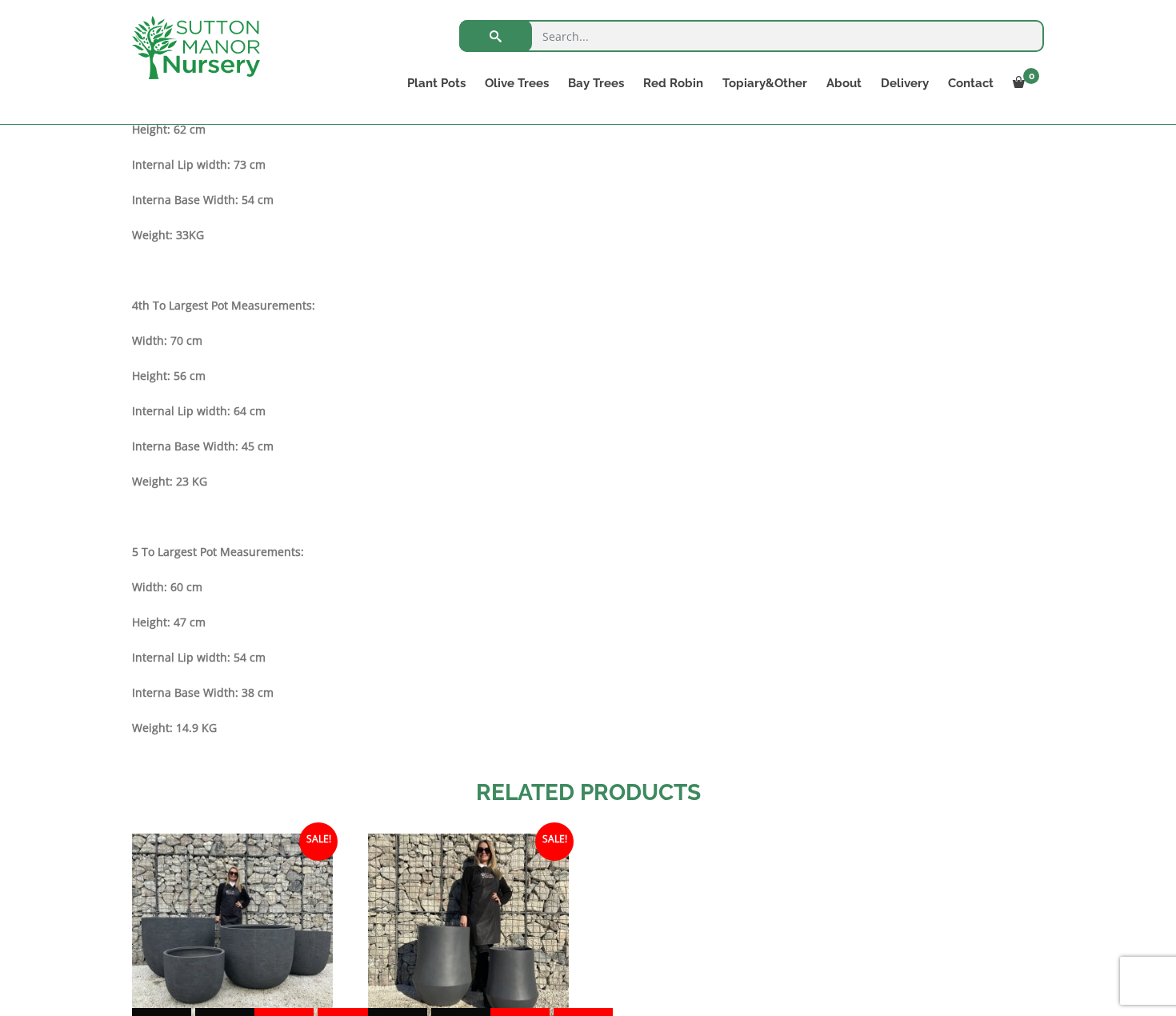 click on "Description
Please note that these pots are individually handmade which allows margins of 10-20% in pot size, and colour variation from the kiln.
Pot dimensions/measurements:
Largest Pot  Measurements:
Width: 100 cm
Height: 81 cm
Internal Lip width: 91 cm
Interna Base Width: 65 cm
Weight: 57.5 KG
2nd To Largest Pot Measurements
Width: 90 cm
Height: 72 cm
Internal Lip width:  82cm
Interna Base Width:  60cm
Weight: 44.8  KG
3rd To Largest Pot Measurements:
Width: 80 cm
Height: 62 cm
Internal Lip width: 73 cm
Interna Base Width: 54 cm
Weight: 33KG
4th To Largest Pot Measurements:
Width: 70 cm
Height: 56 cm
Internal Lip width: 64 cm
Interna Base Width: 45 cm
Weight: 23 KG
5 To Largest Pot Measurements:
Width: 60 cm
Height: 47 cm
Internal Lip width: 54 cm
Interna Base Width: 38 cm
Weight: 14.9 KG" at bounding box center (588, 114) 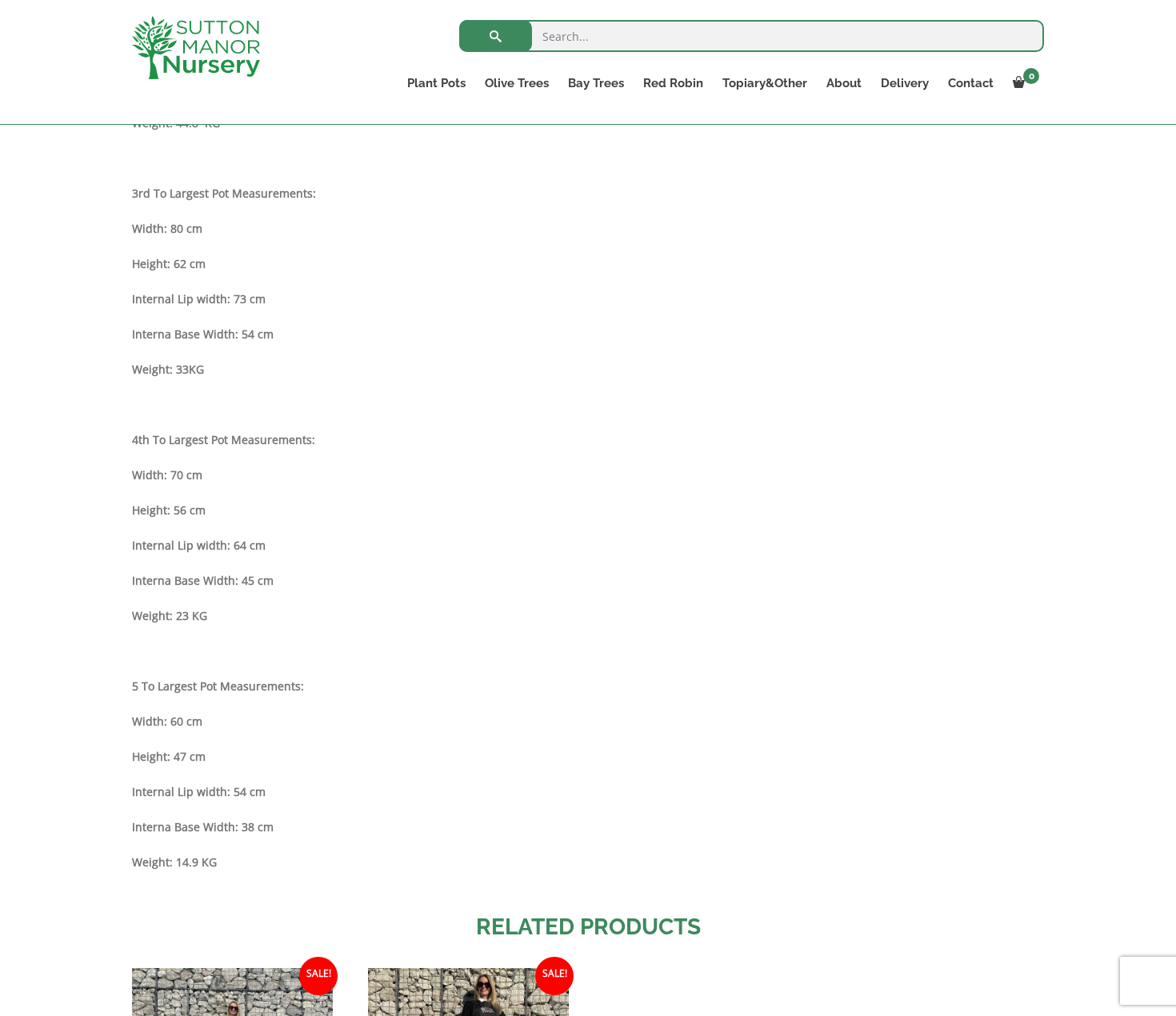 scroll, scrollTop: 1340, scrollLeft: 0, axis: vertical 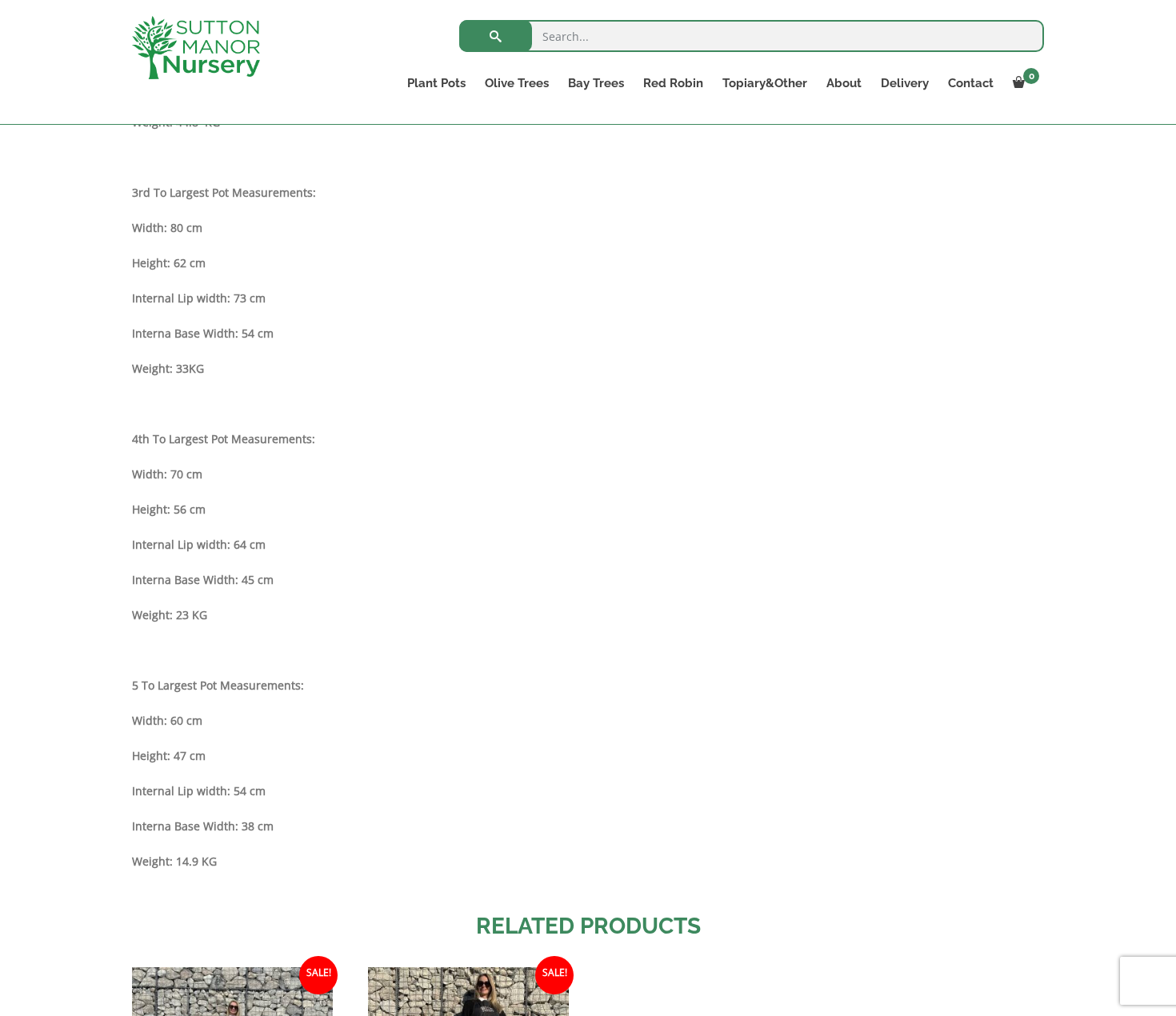 click on "Sale!
🔍
The Egg Pot Fibre Clay Champagne Plant Pots £ 357.95  -  £ 584.95   £ 294.95  -  £ 575.95
Blending the ancient with the contemporary! The art of “sgraffito” is a technique that gives these pots the look of ancient relics that have been salvaged from the deep ocean floor. Each pot is individual just like nature intended.
Pot Sizes
Choose an option Click here to buy the 5th To Largest Pot In The Picture Click here to buy the 3rd To Largest Pot In The Picture Click here to buy the 2nd To Largest Pot In The Picture Click here to buy The Largest Pot In The Picture Clear
£ 357.95   Original price was: £357.95. £ 294.95 Current price is: £294.95.   (18% off)
6 in stock
The Egg Pot Fibre Clay Champagne Plant Pots quantity
1
Add to basket
Payment Options:
SKU:  N/A
Category:  Fibre Clay Pots" at bounding box center [588, 167] 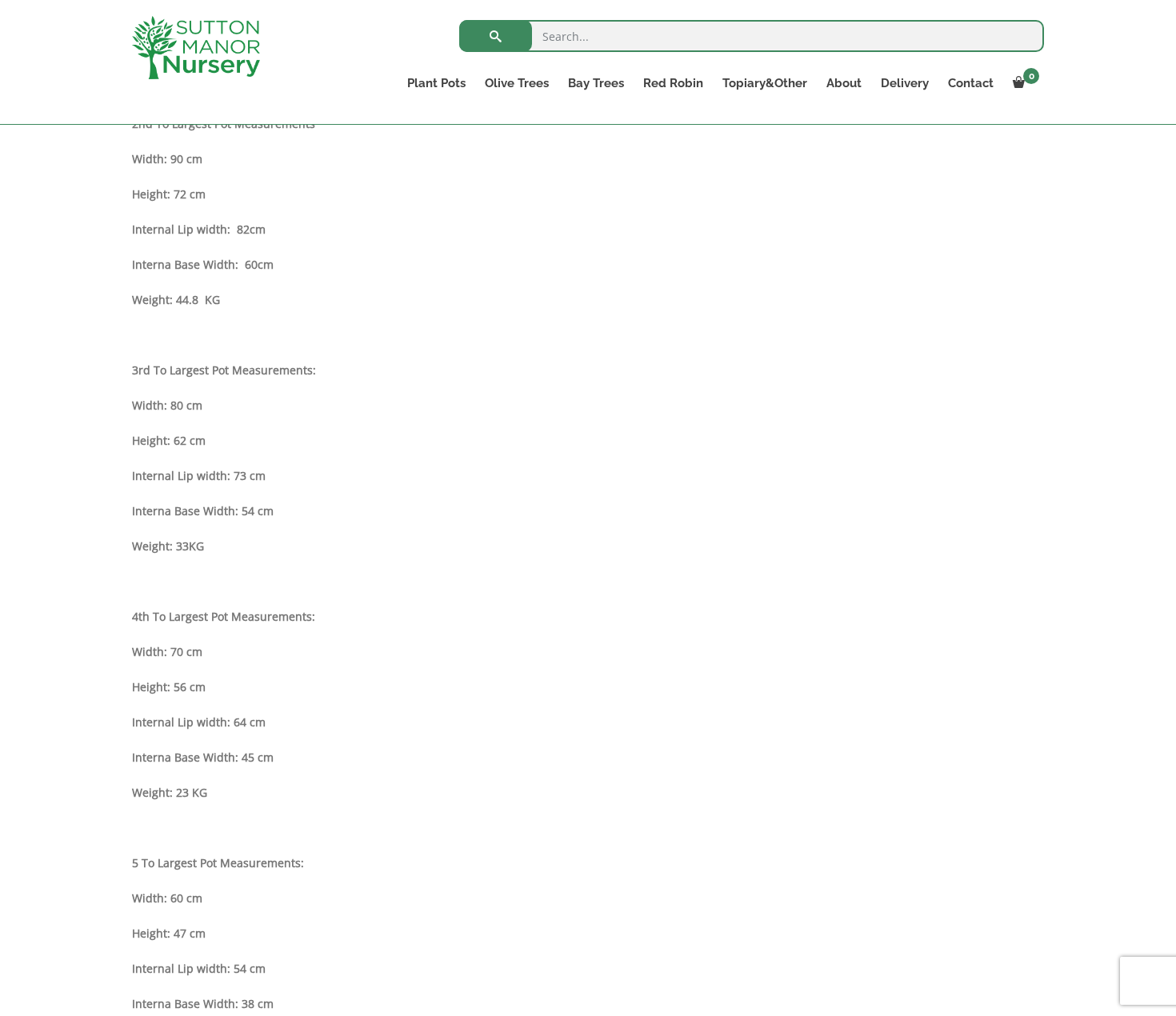 scroll, scrollTop: 1184, scrollLeft: 0, axis: vertical 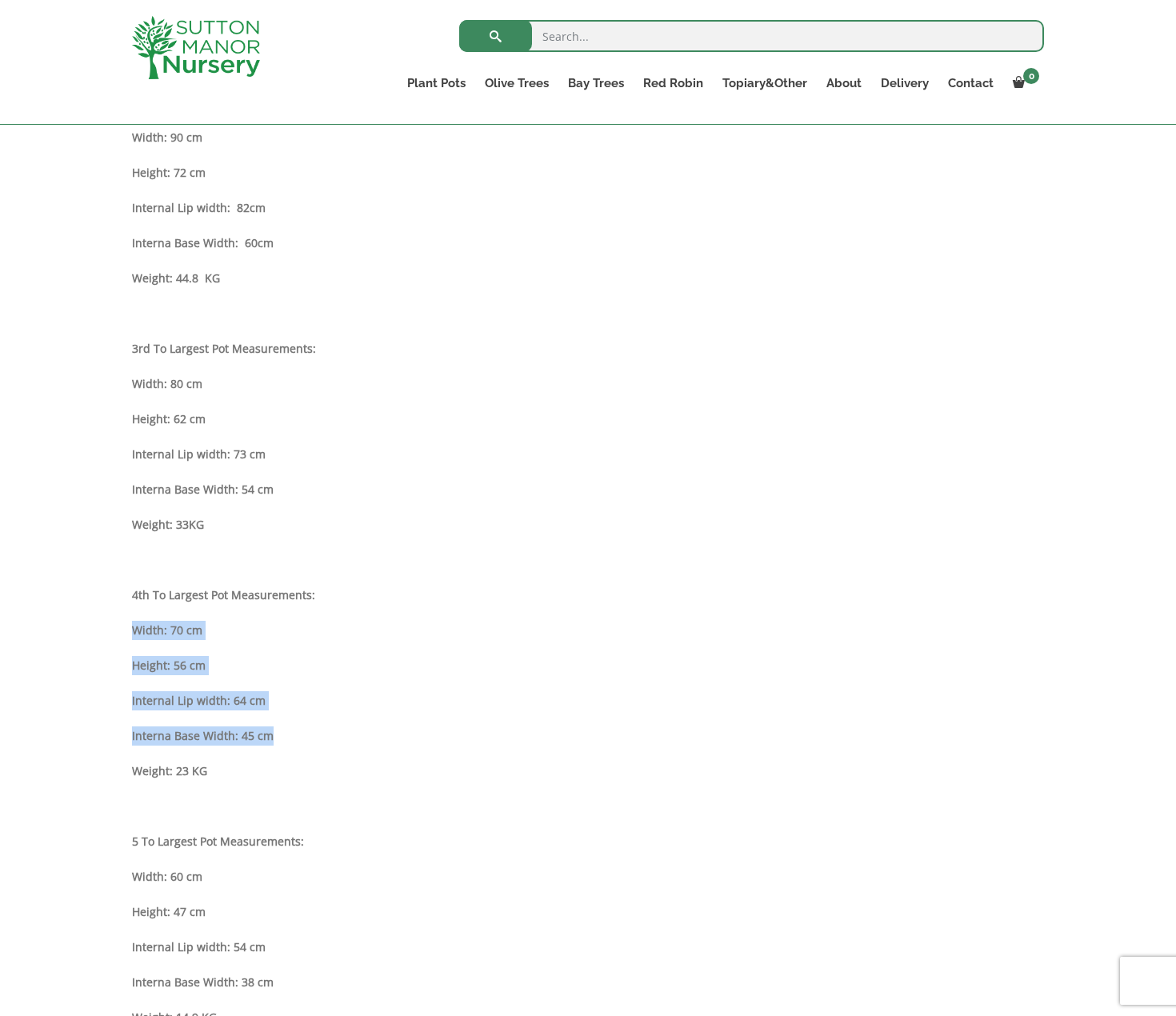 drag, startPoint x: 134, startPoint y: 631, endPoint x: 294, endPoint y: 736, distance: 191.37659 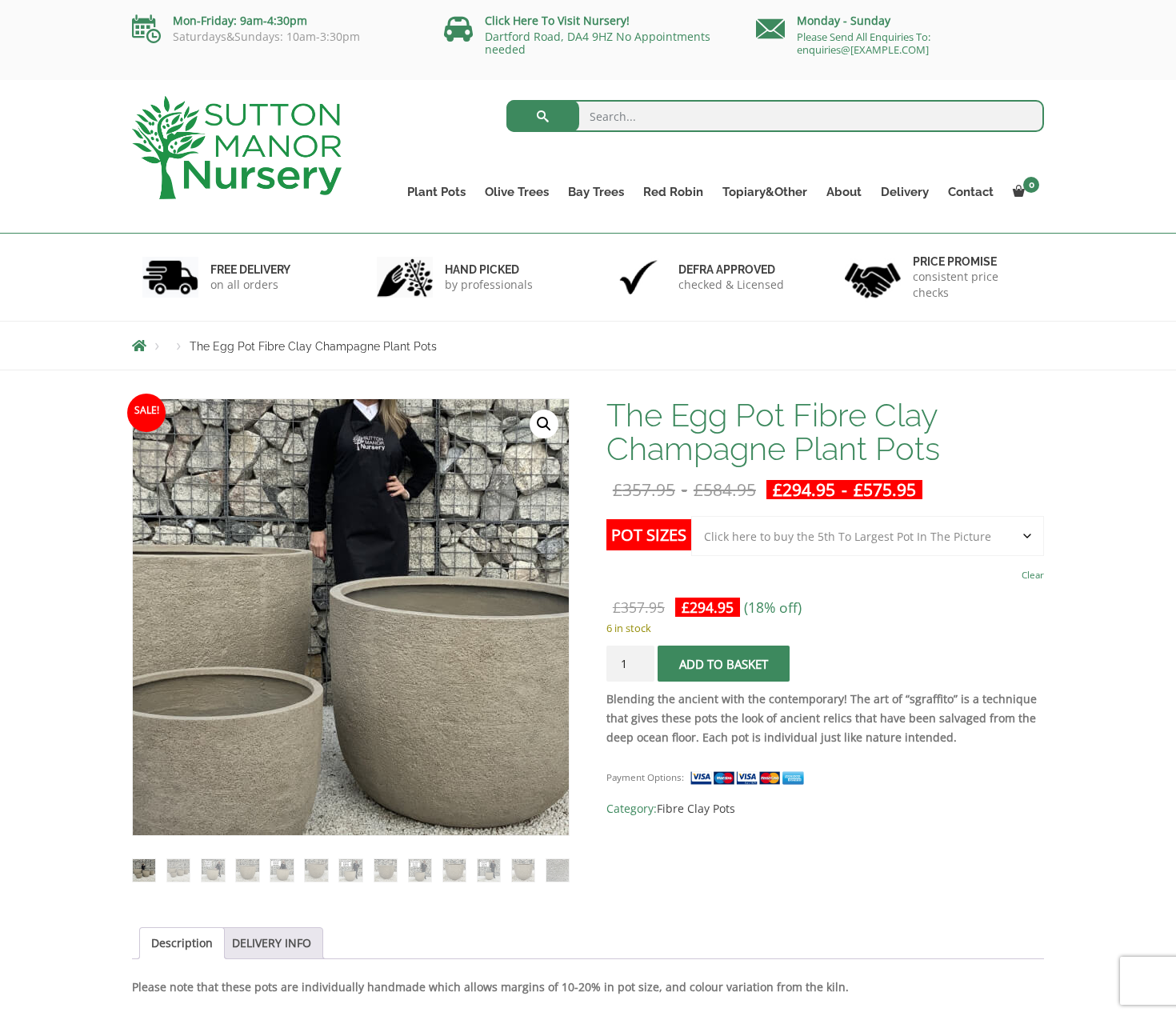 scroll, scrollTop: 0, scrollLeft: 0, axis: both 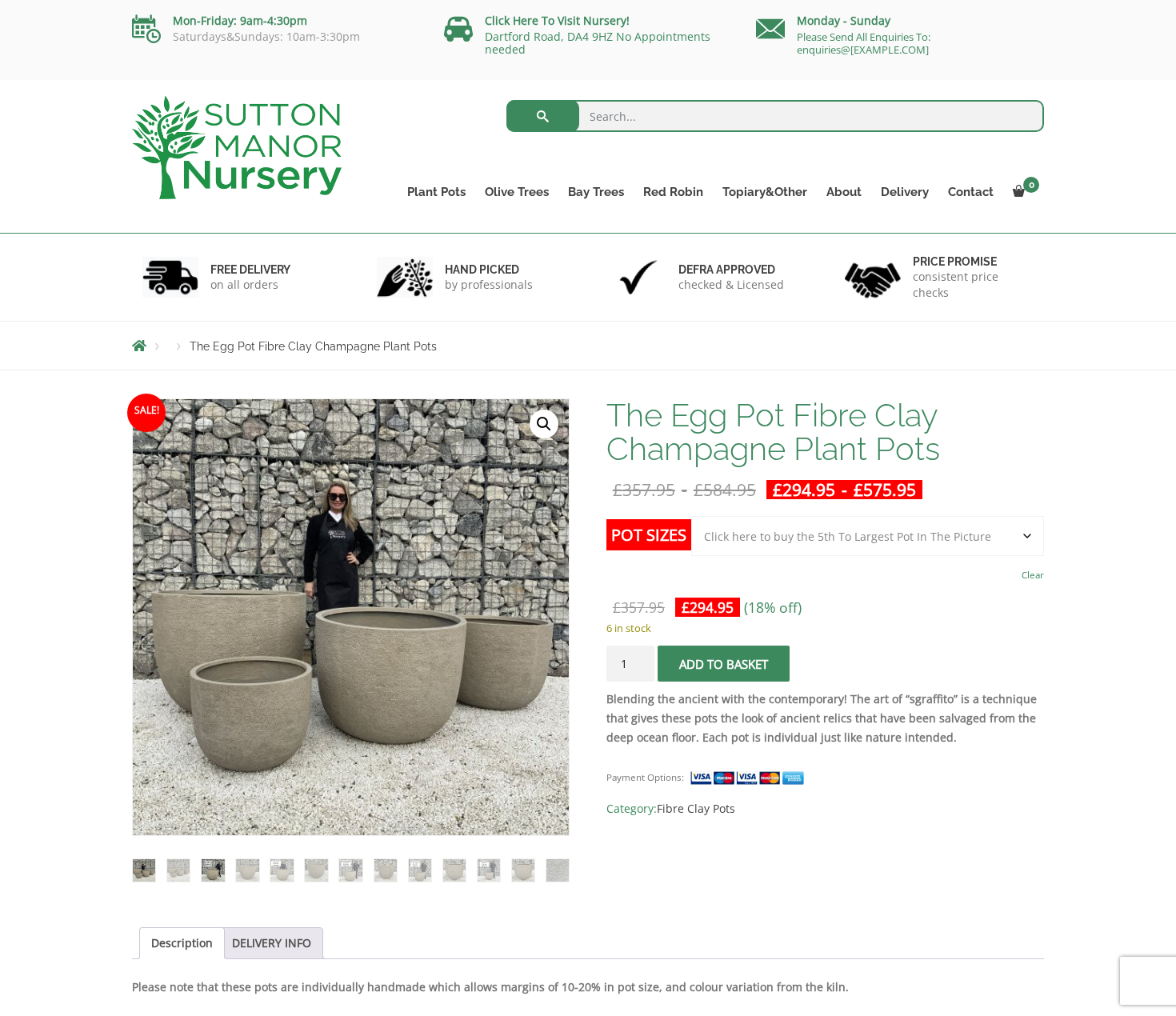 click at bounding box center [213, 870] 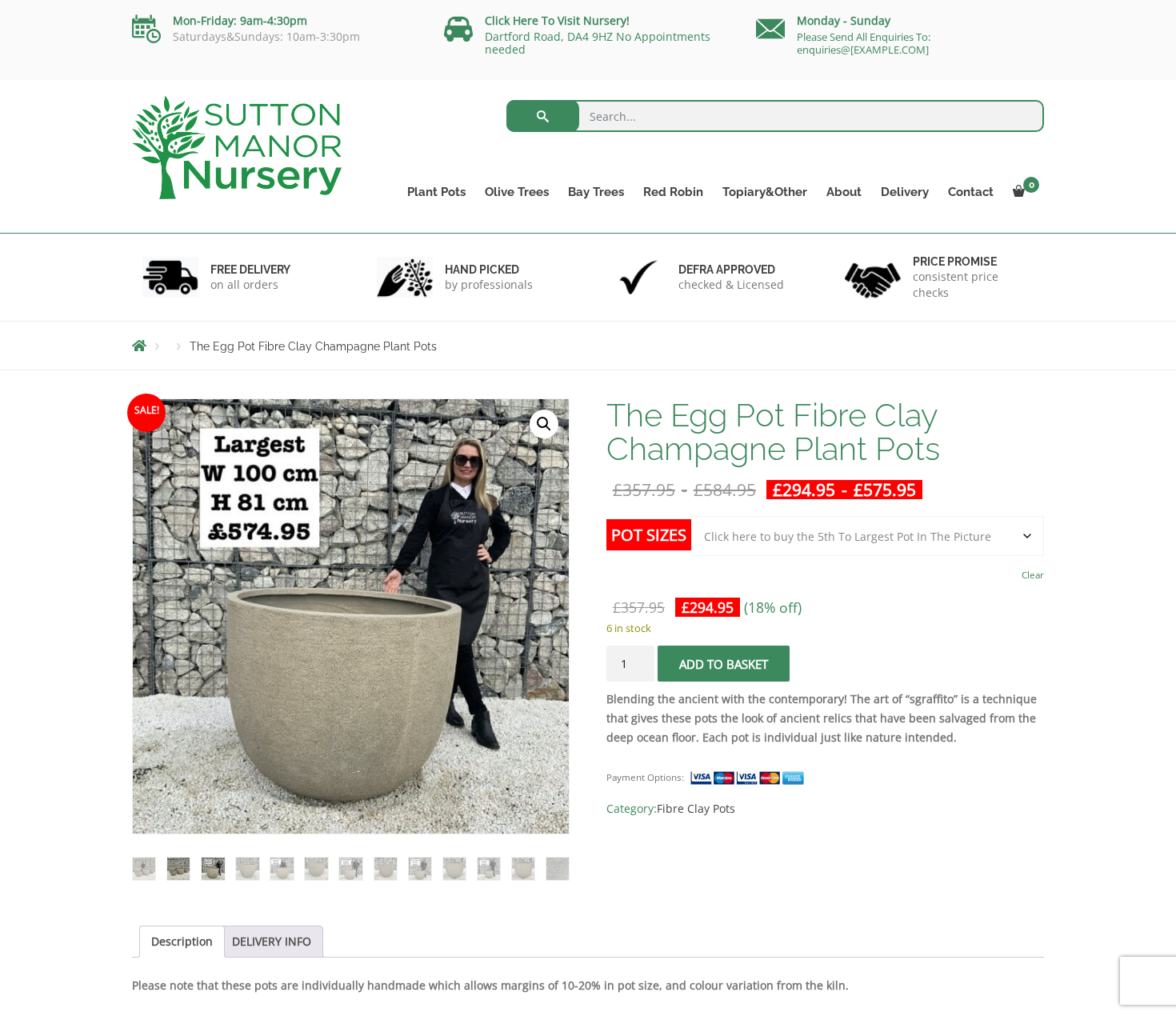 click at bounding box center (178, 869) 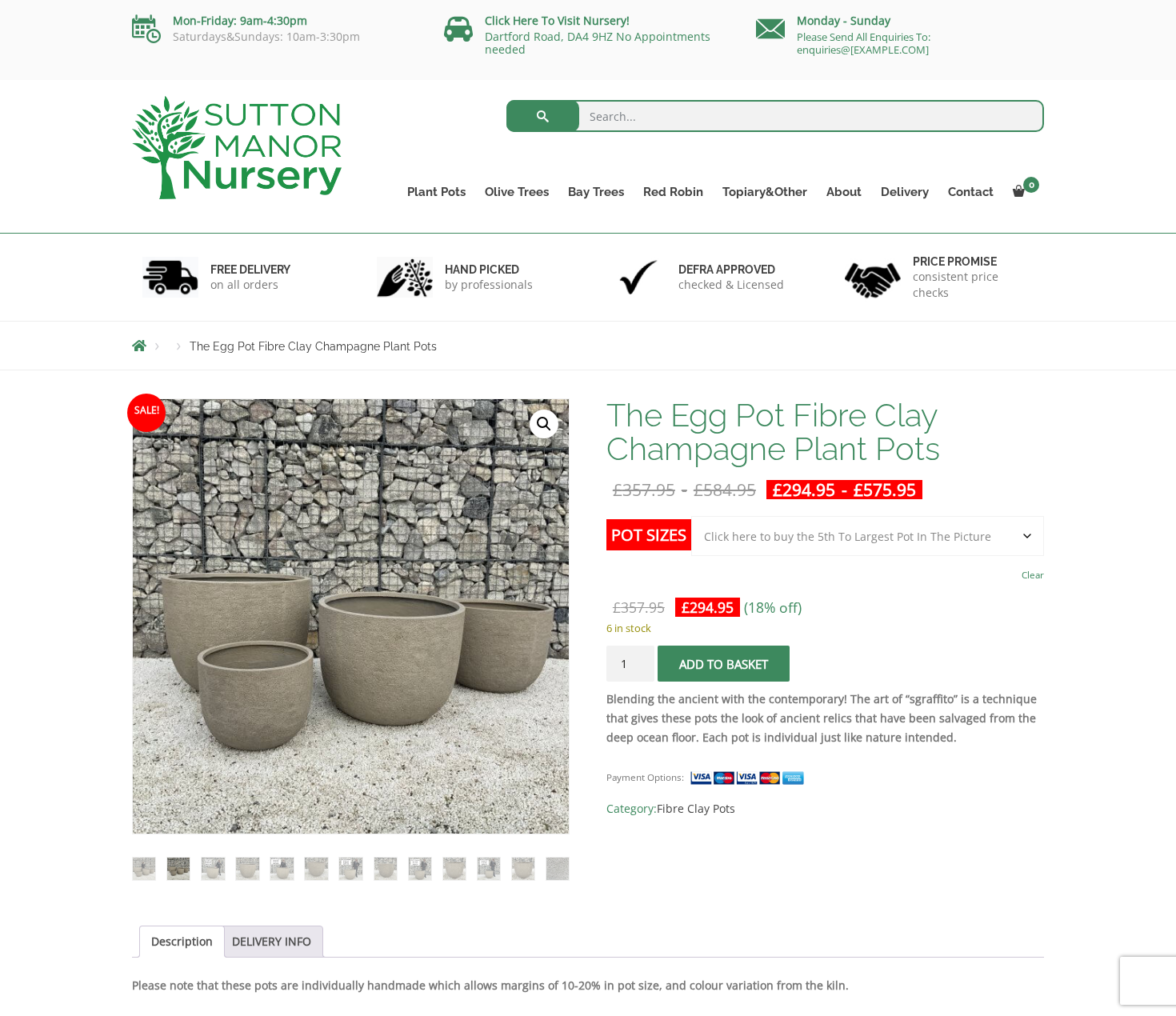 click at bounding box center [213, 869] 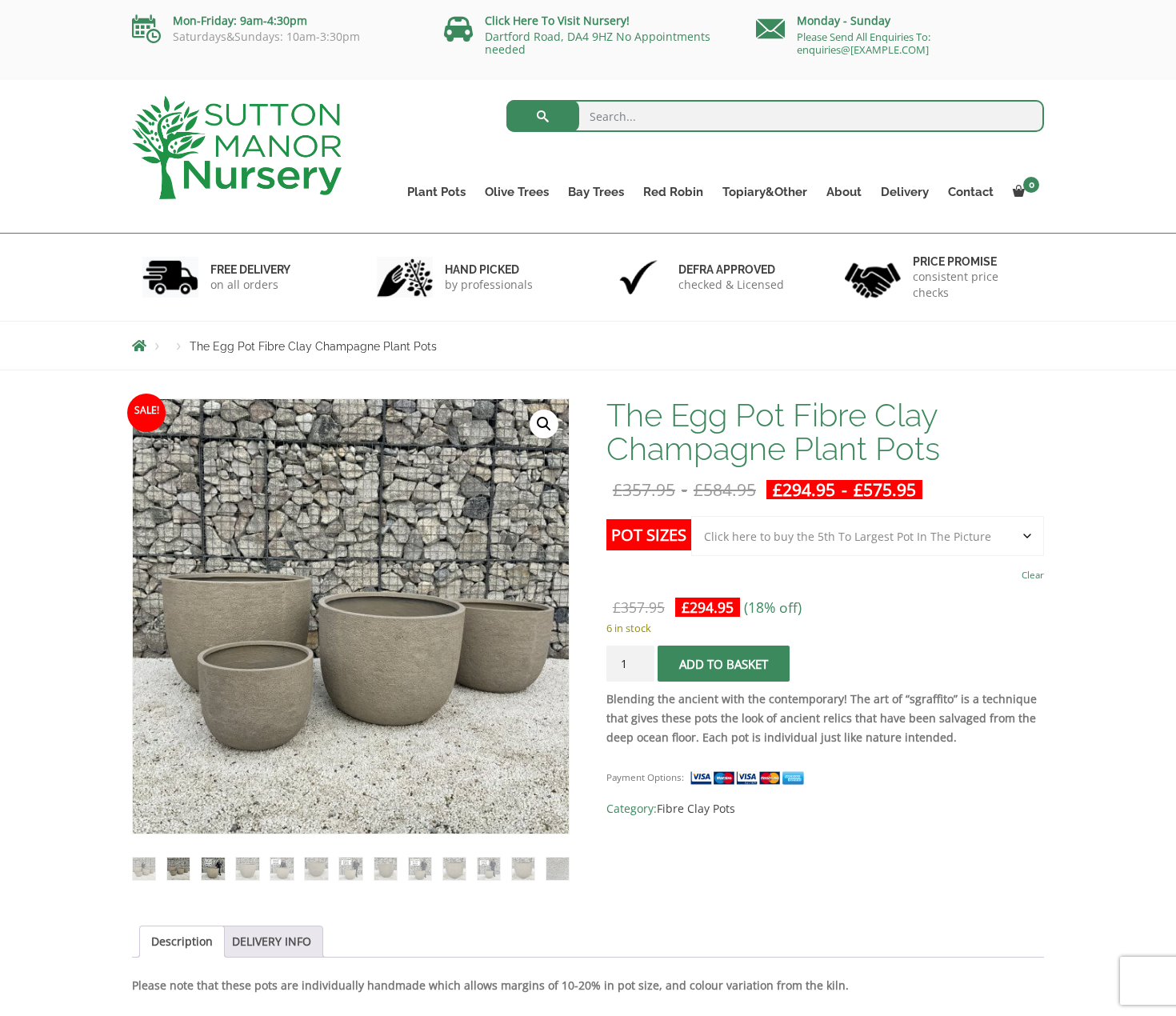click at bounding box center (213, 869) 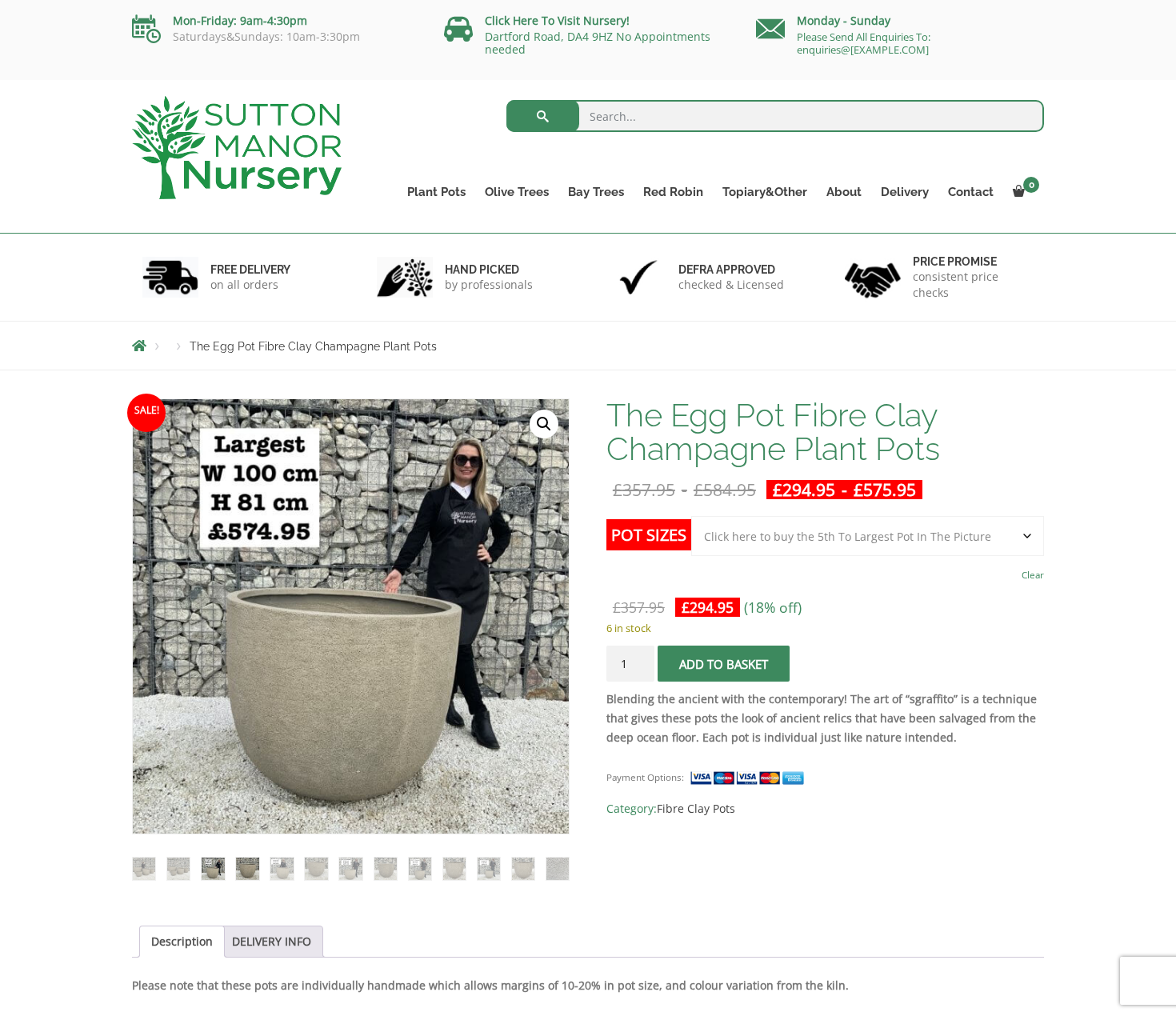 click at bounding box center (247, 869) 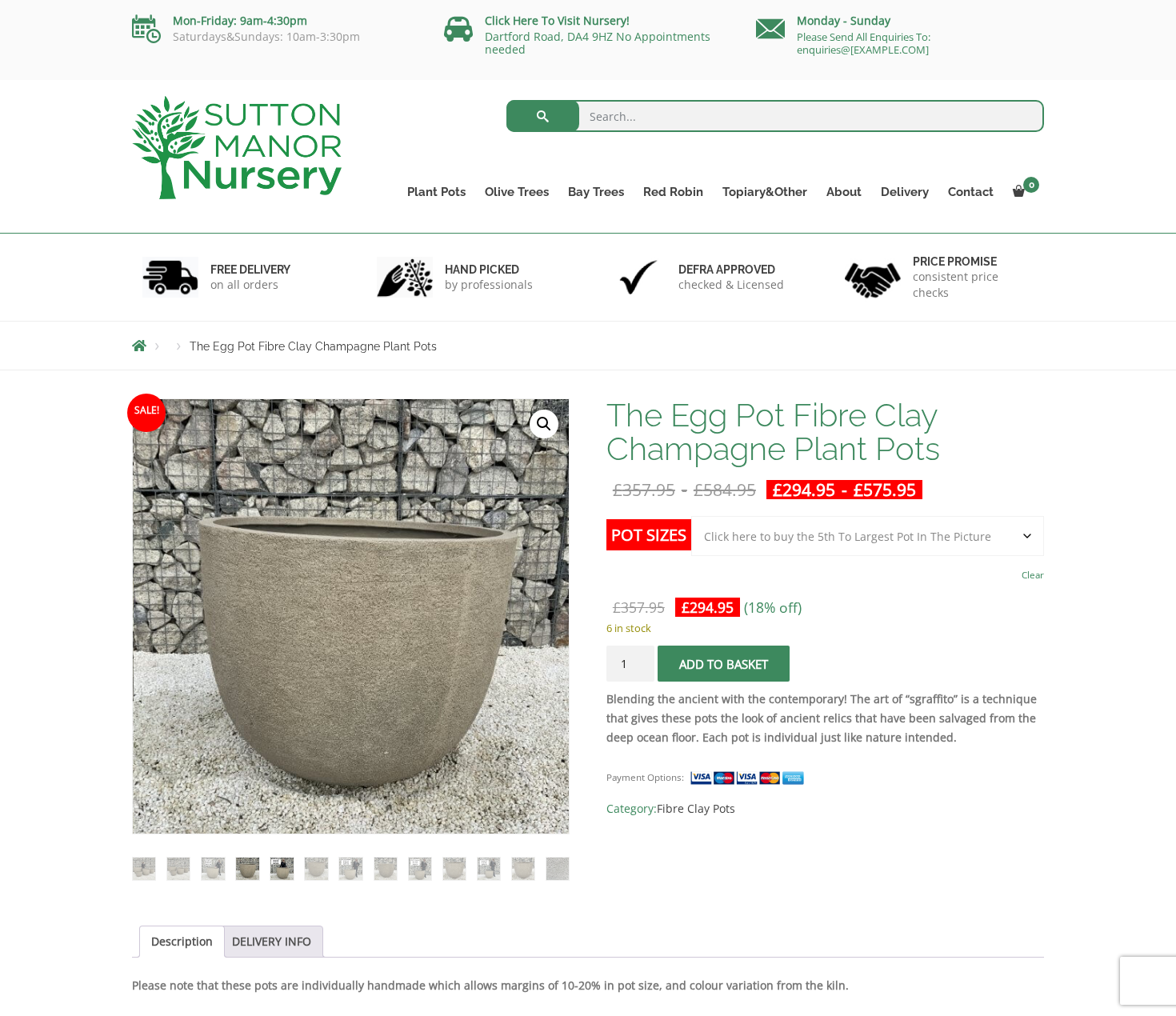click at bounding box center [282, 869] 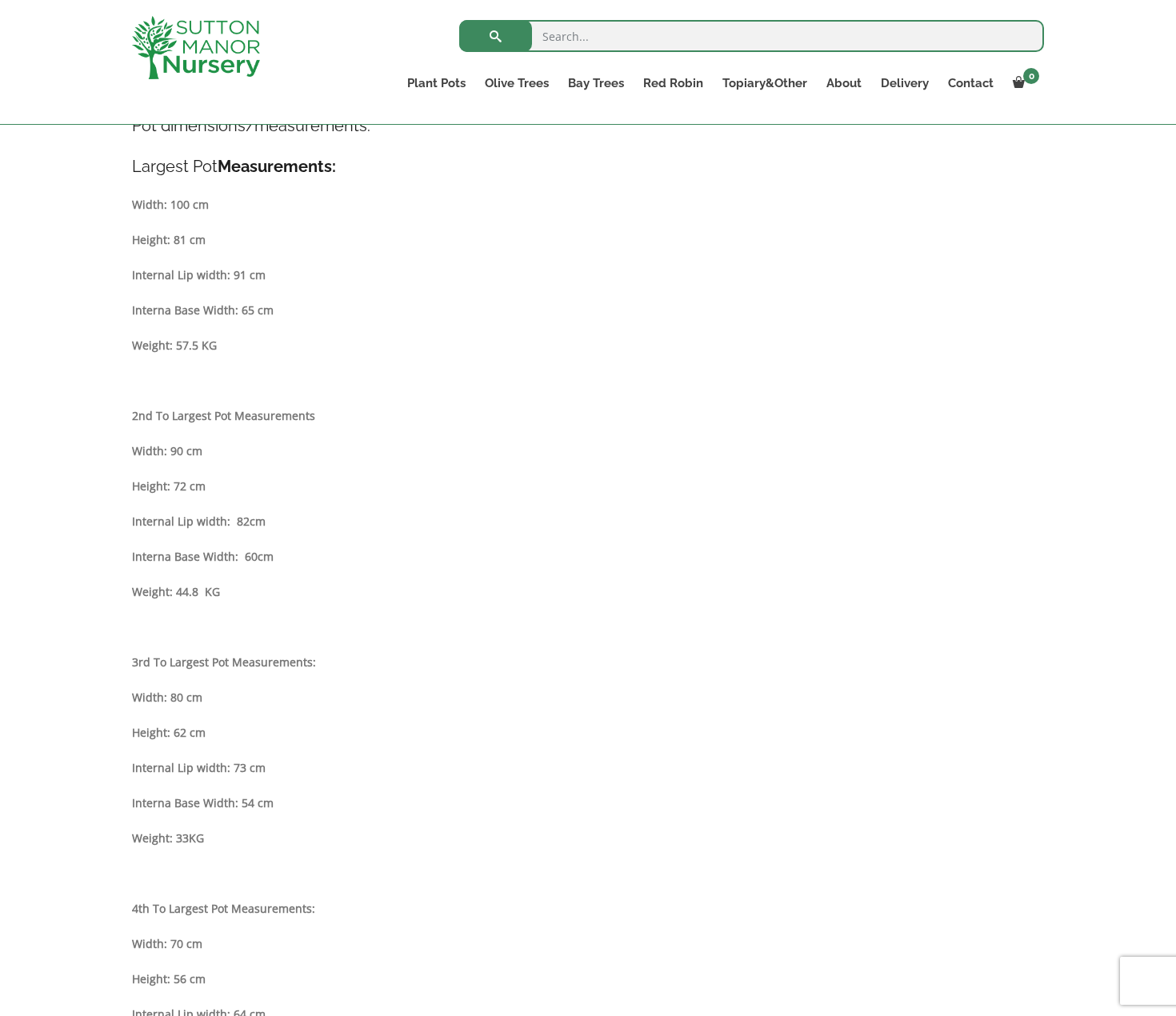 scroll, scrollTop: 878, scrollLeft: 0, axis: vertical 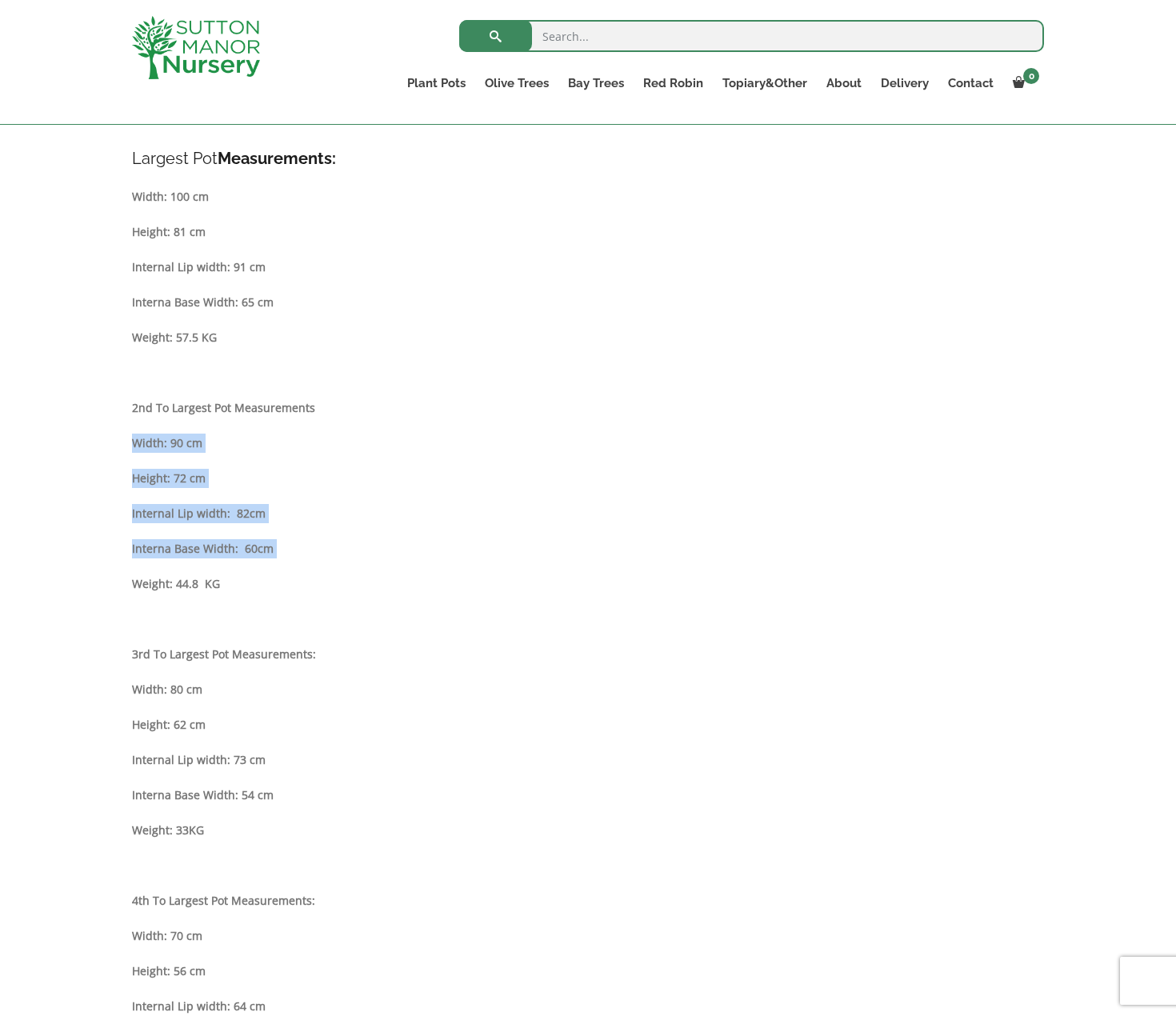 drag, startPoint x: 278, startPoint y: 558, endPoint x: 129, endPoint y: 435, distance: 193.20973 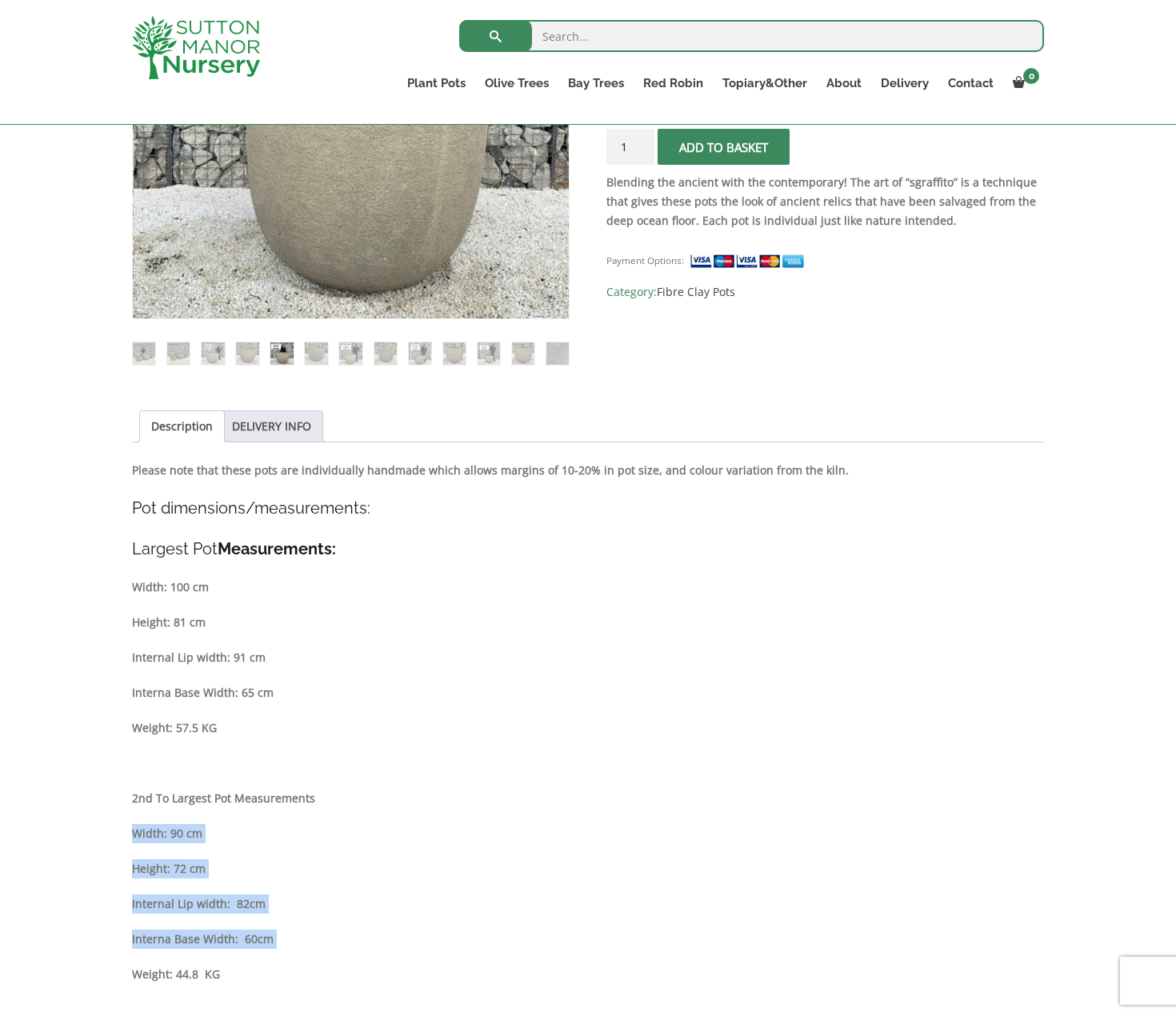 scroll, scrollTop: 280, scrollLeft: 0, axis: vertical 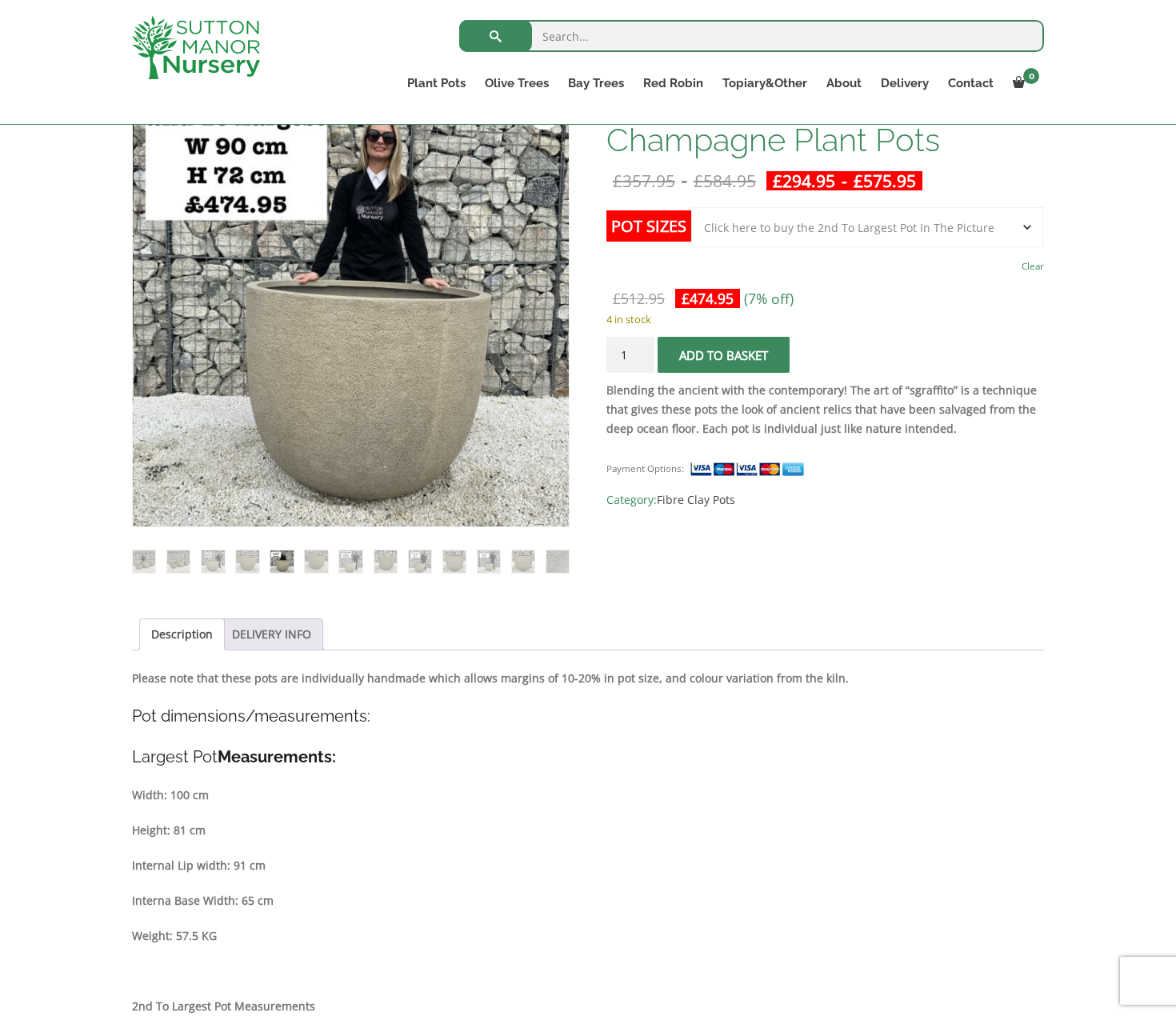 click on "DELIVERY INFO" at bounding box center (271, 634) 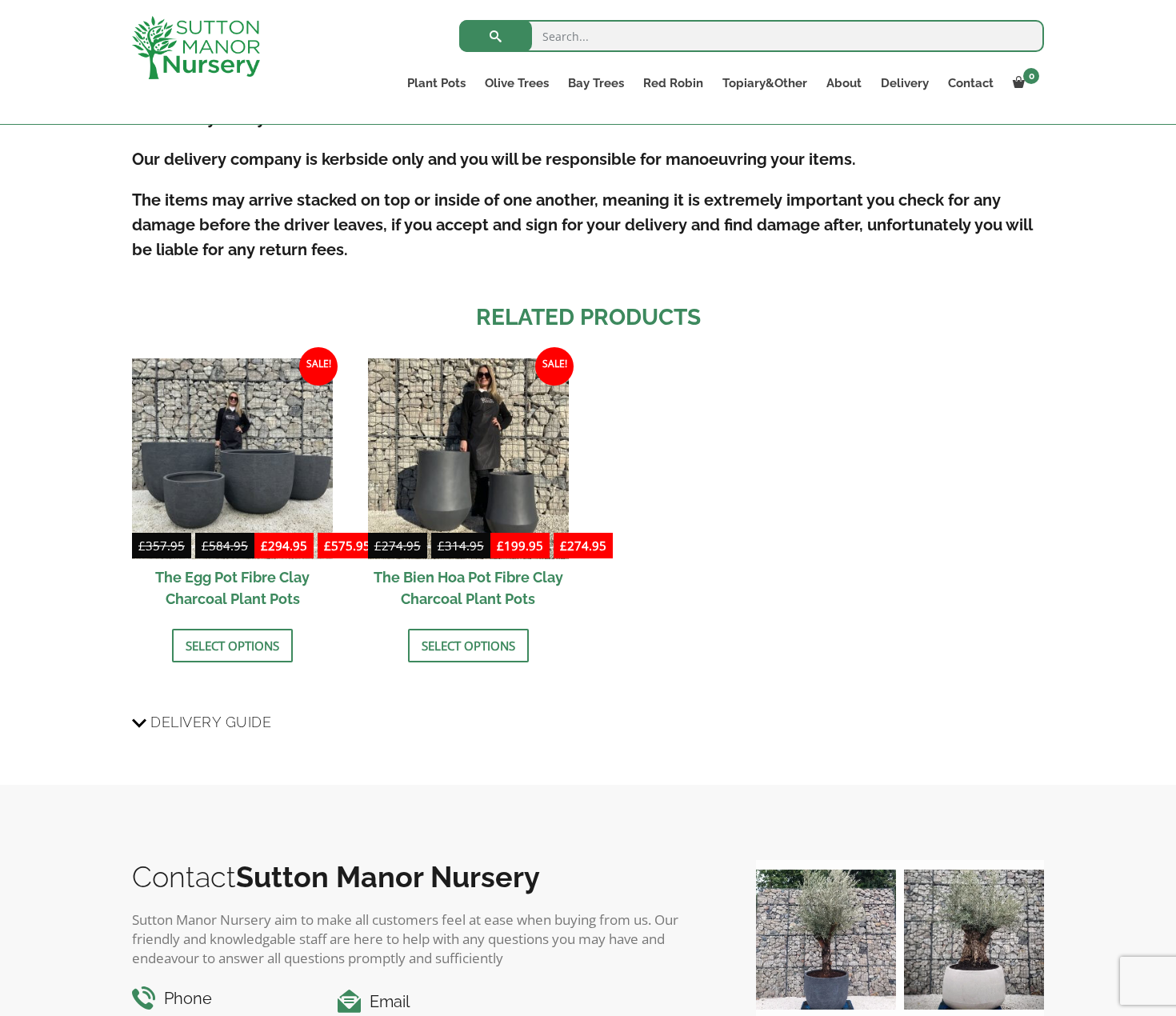 scroll, scrollTop: 1327, scrollLeft: 0, axis: vertical 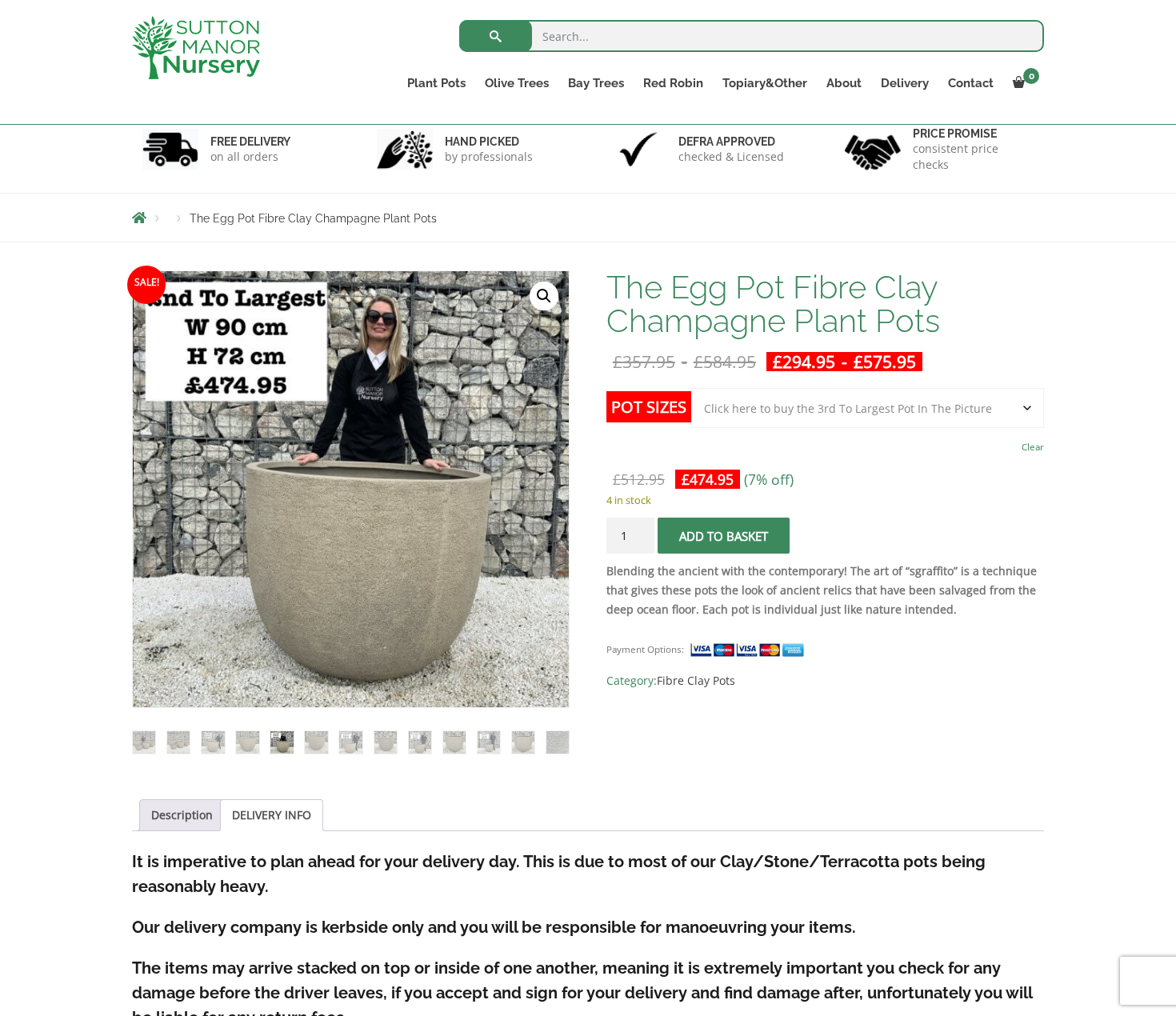 select on "Click here to buy the 3rd To Largest Pot In The Picture" 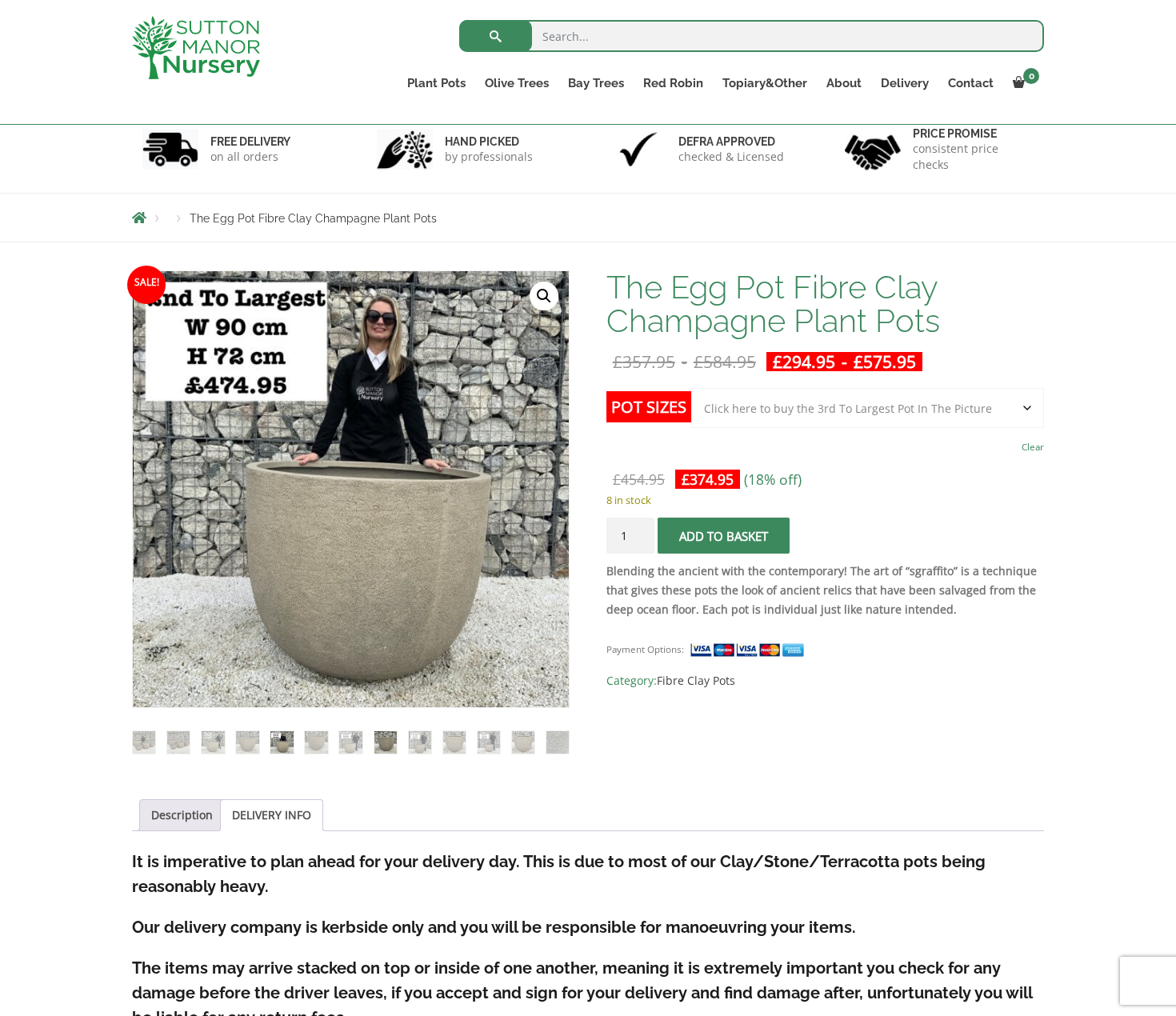 click at bounding box center [386, 742] 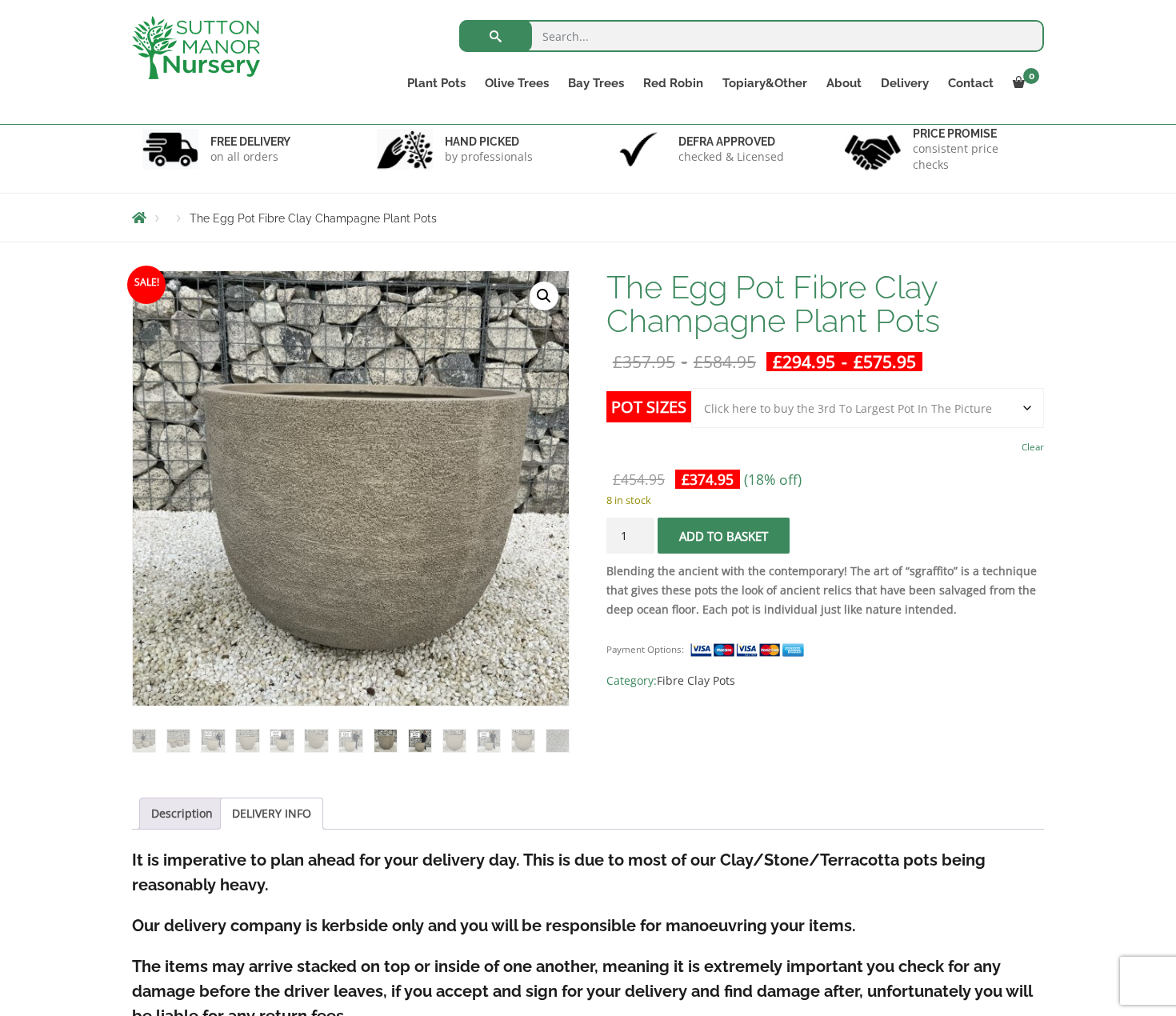 click at bounding box center (420, 741) 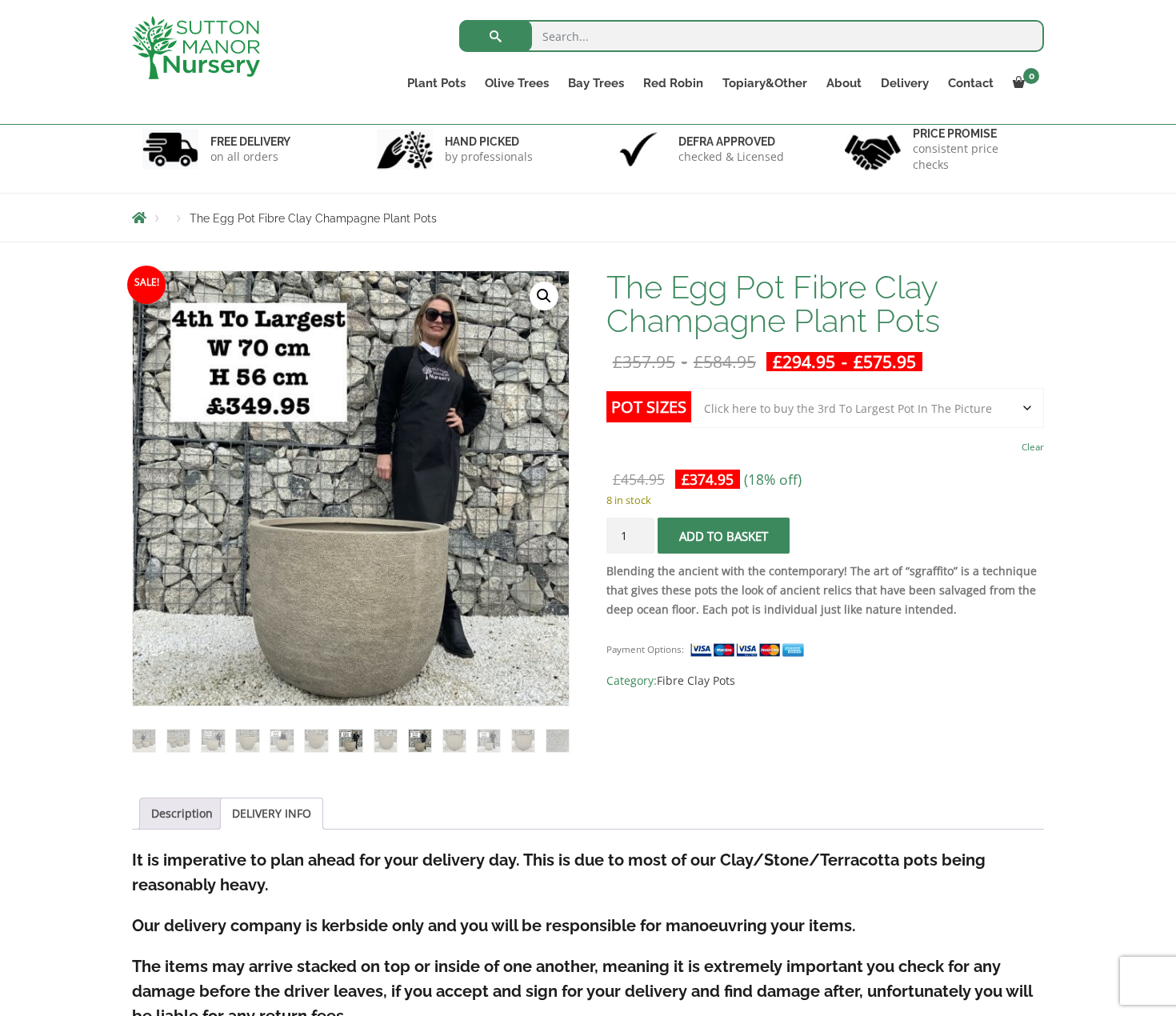 click at bounding box center [350, 741] 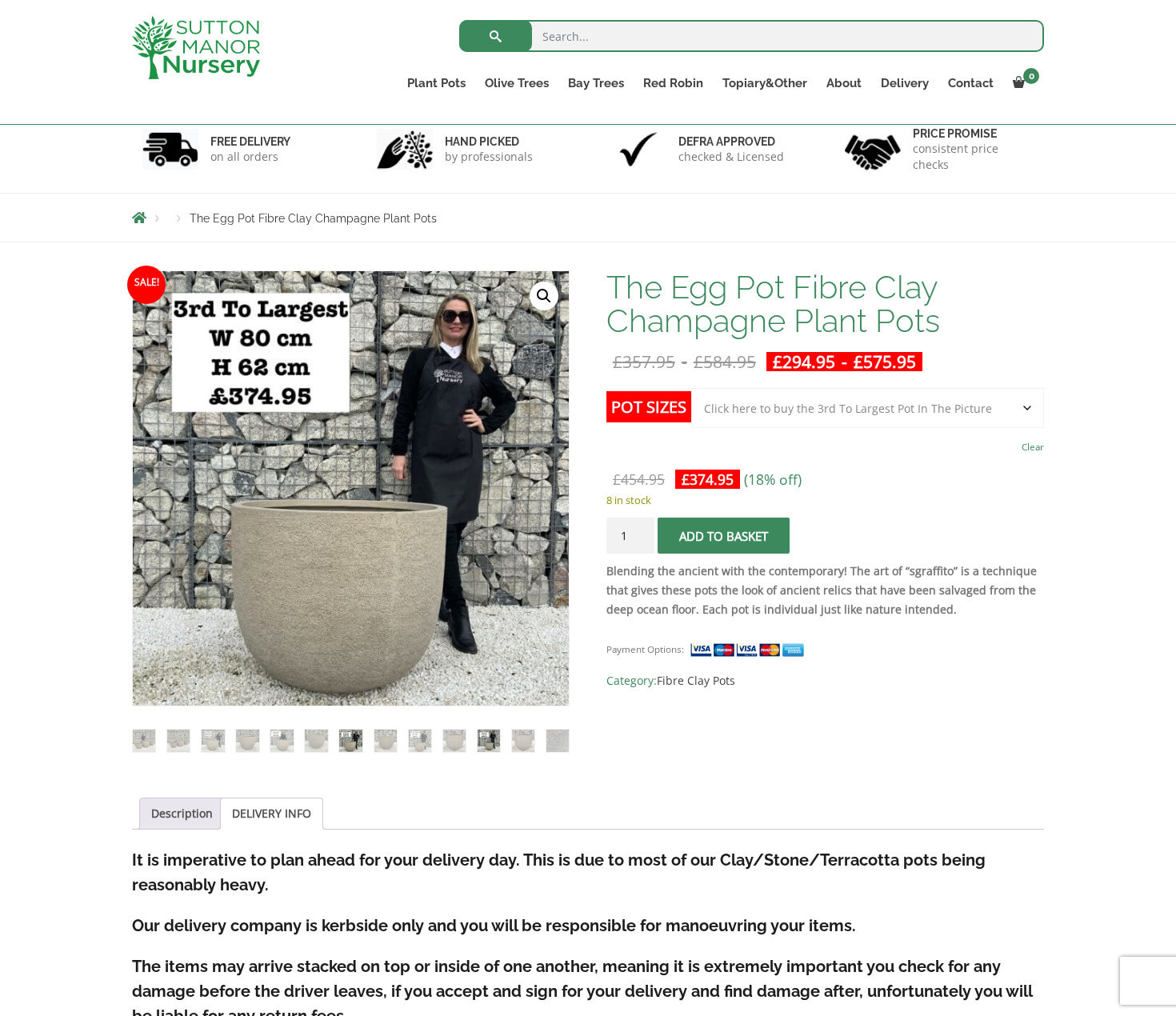 click at bounding box center [489, 741] 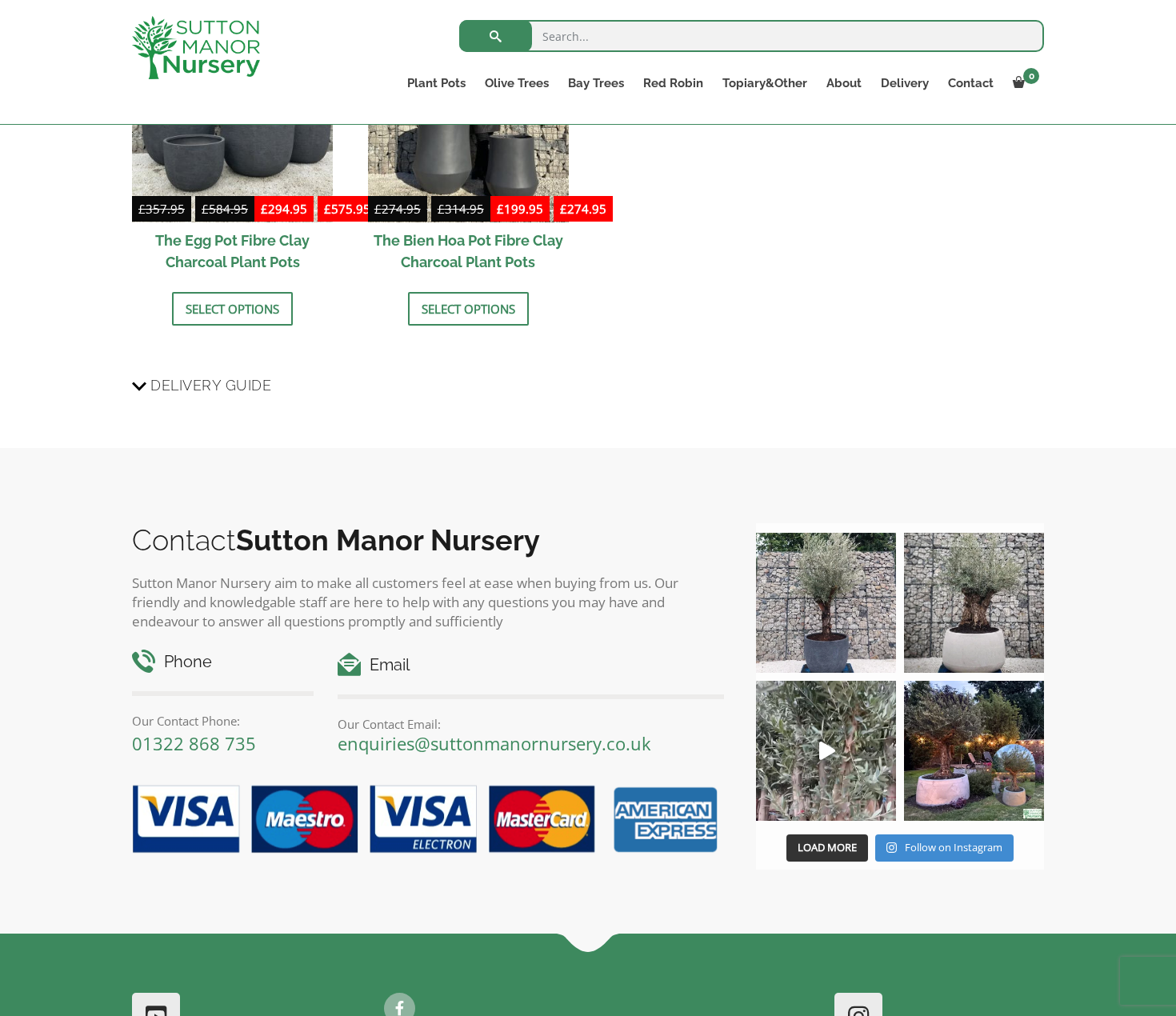 scroll, scrollTop: 1185, scrollLeft: 0, axis: vertical 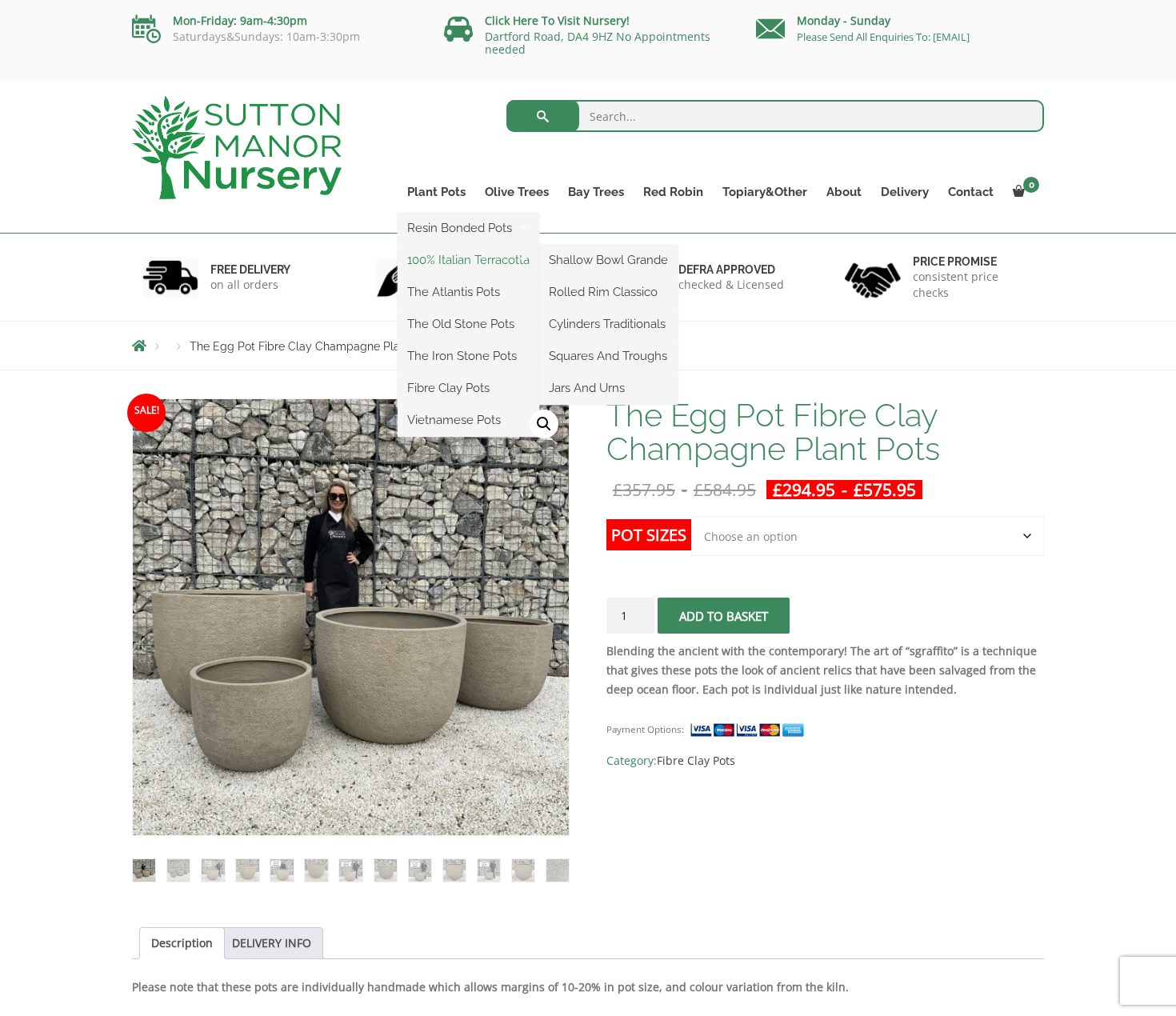 click on "100% Italian Terracotta" at bounding box center [468, 260] 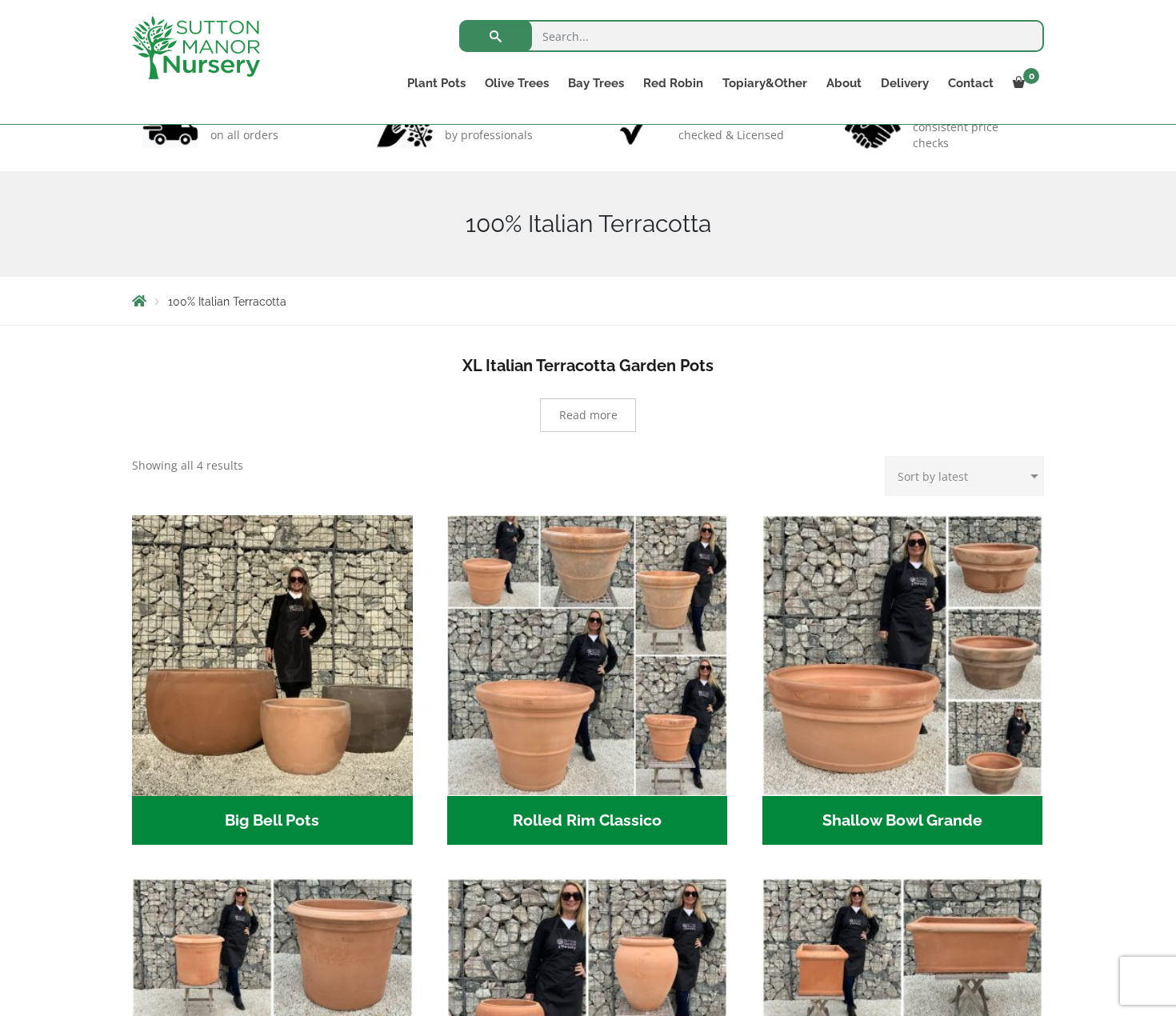 scroll, scrollTop: 428, scrollLeft: 0, axis: vertical 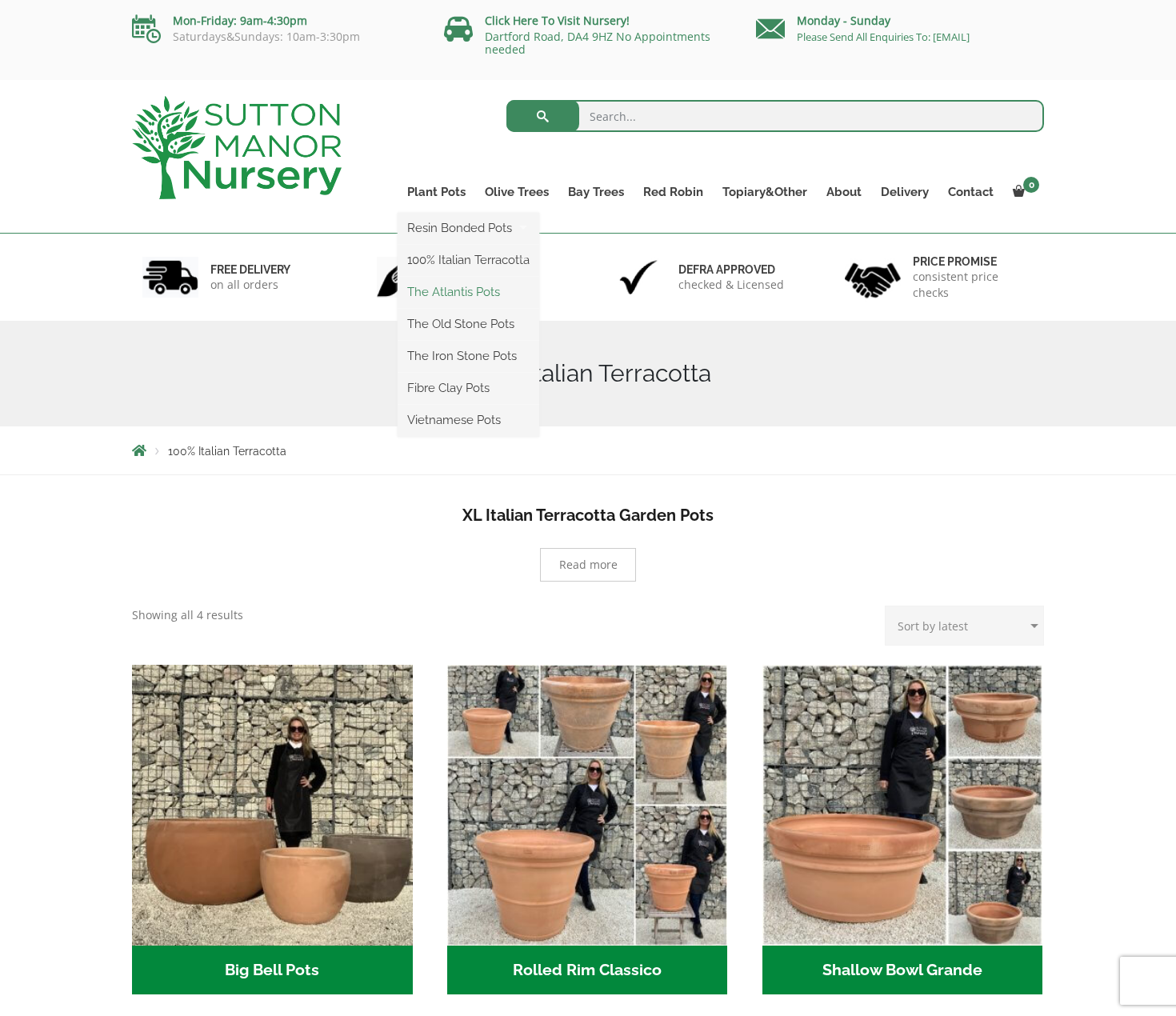 click on "The Atlantis Pots" at bounding box center (468, 292) 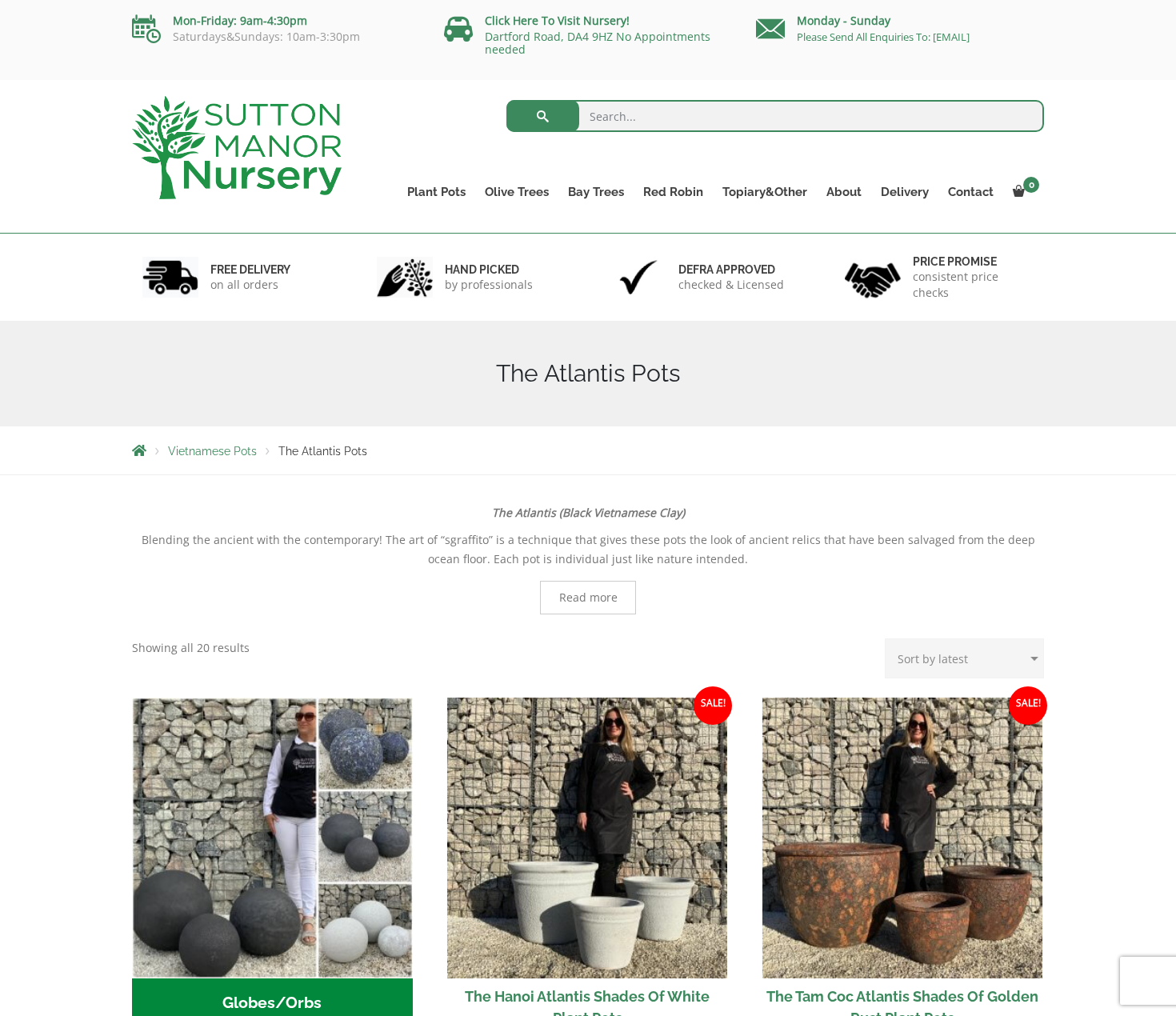 scroll, scrollTop: 0, scrollLeft: 0, axis: both 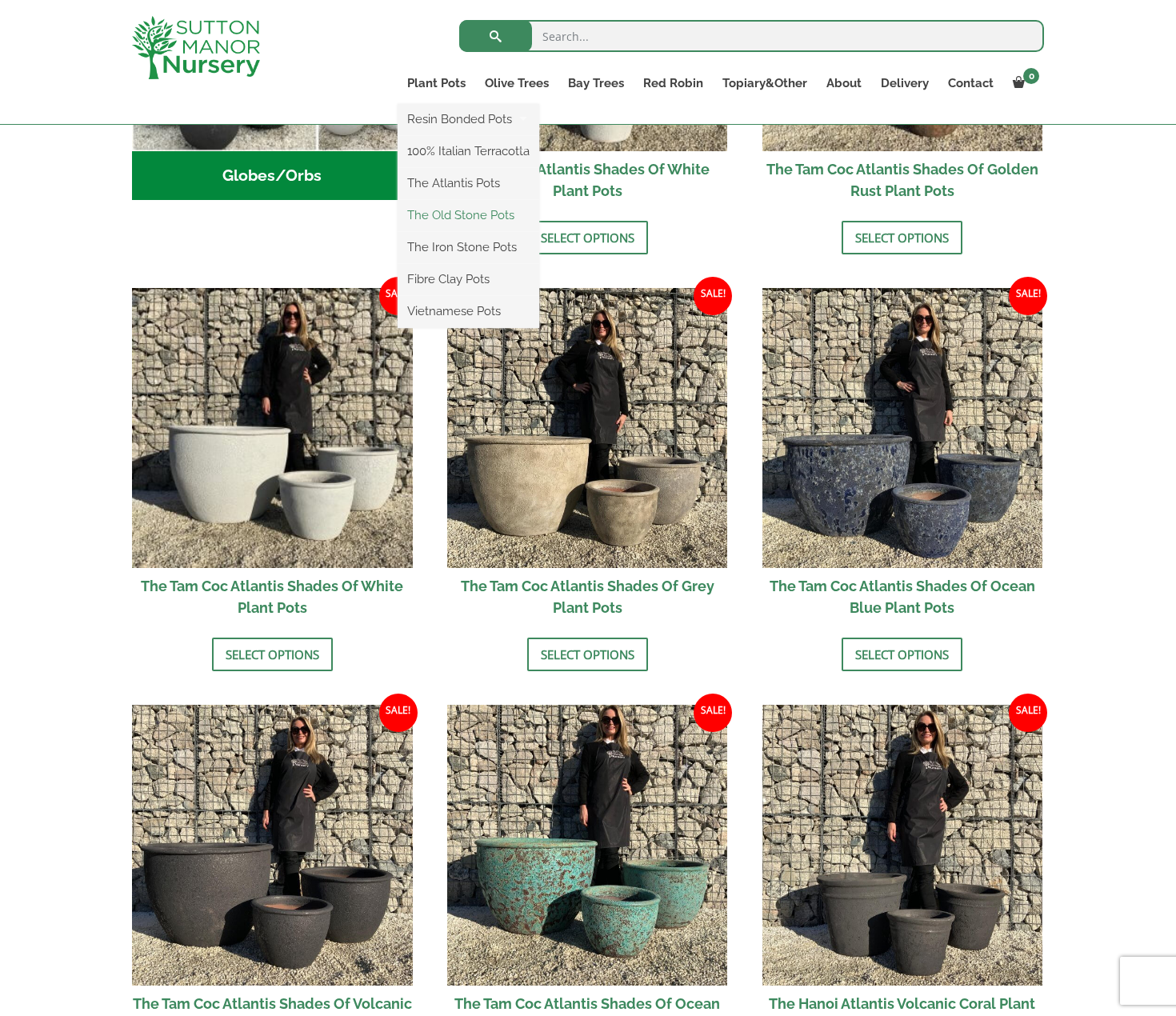click on "The Old Stone Pots" at bounding box center [468, 215] 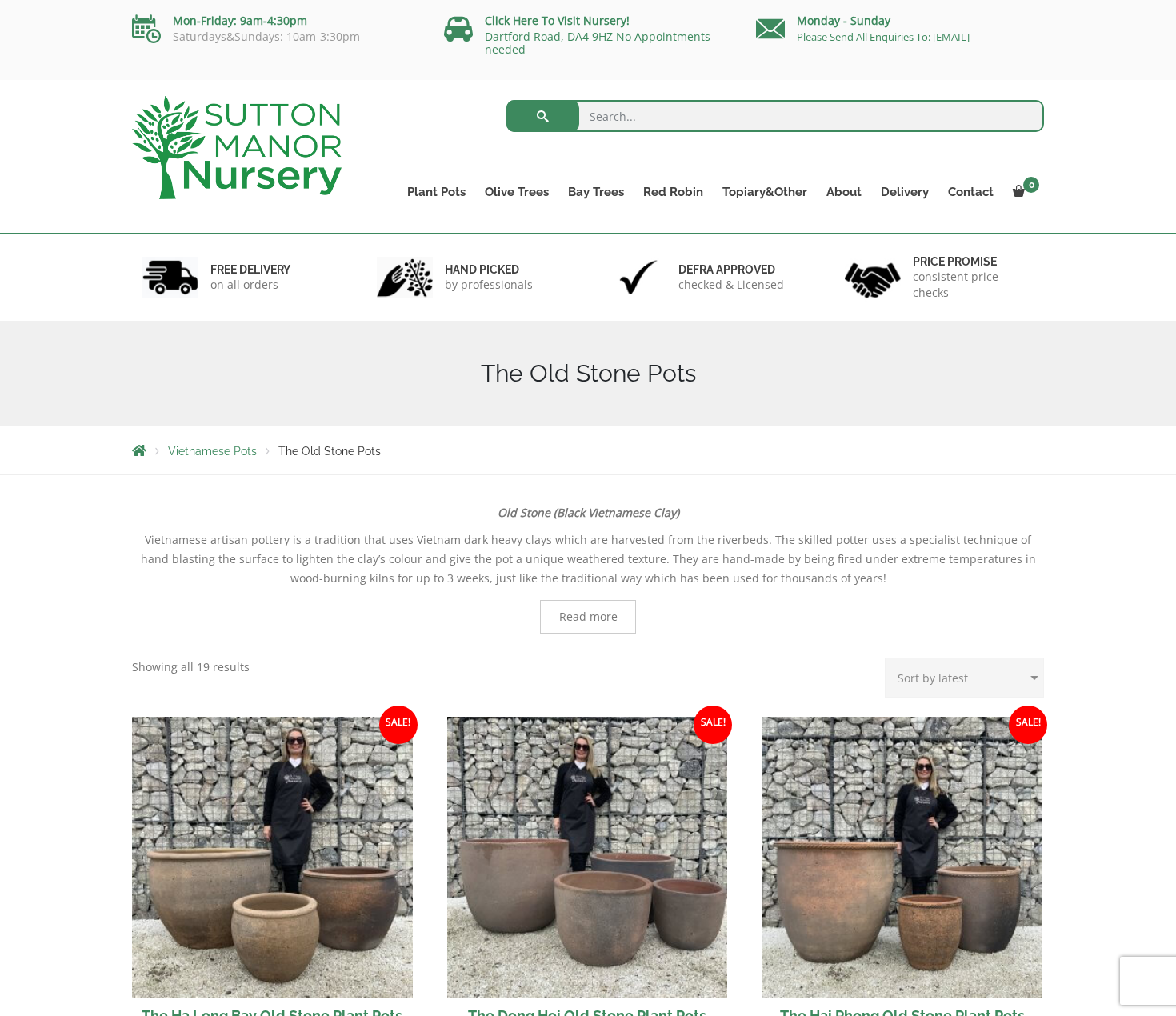 scroll, scrollTop: 0, scrollLeft: 0, axis: both 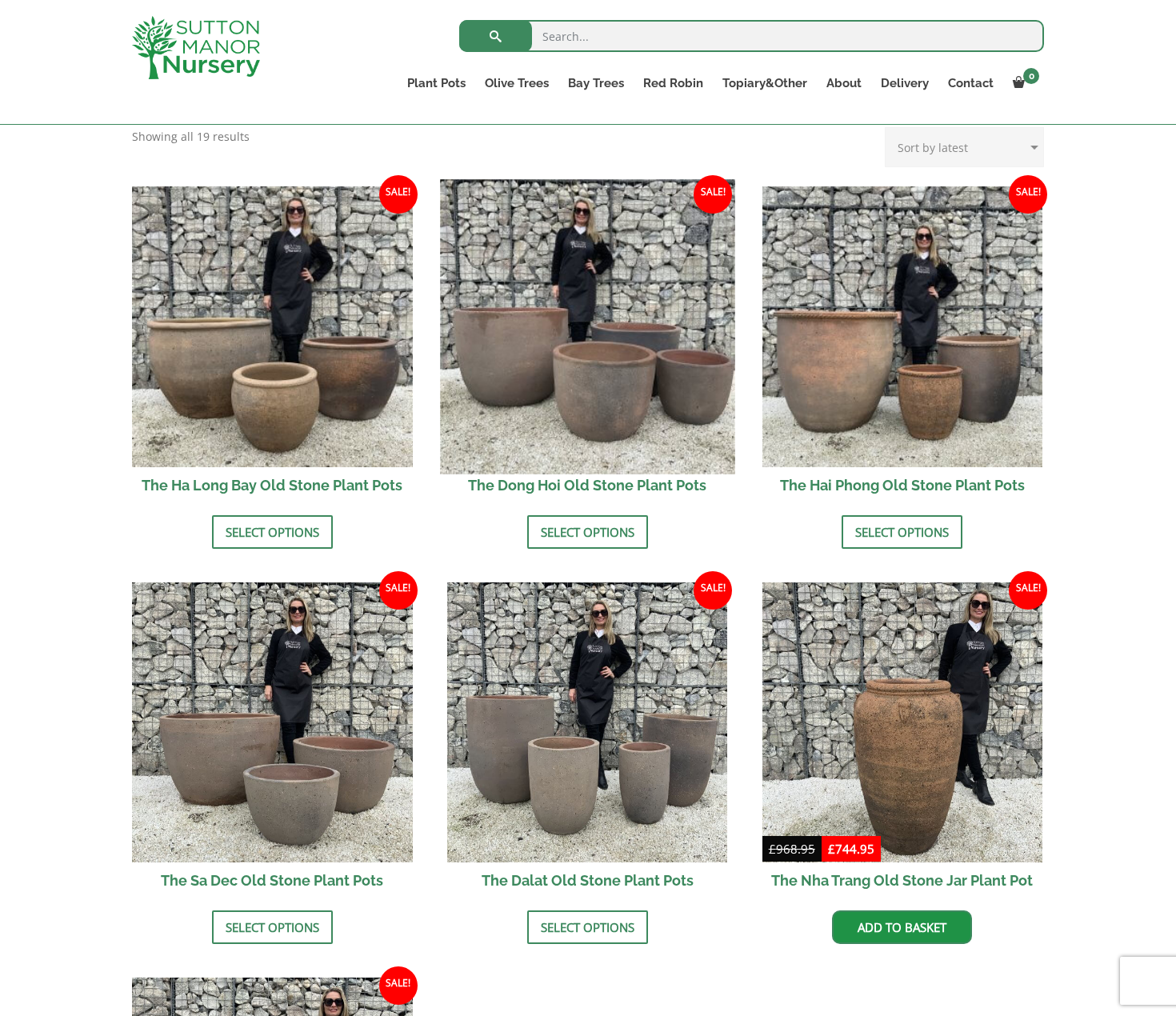 click at bounding box center (587, 326) 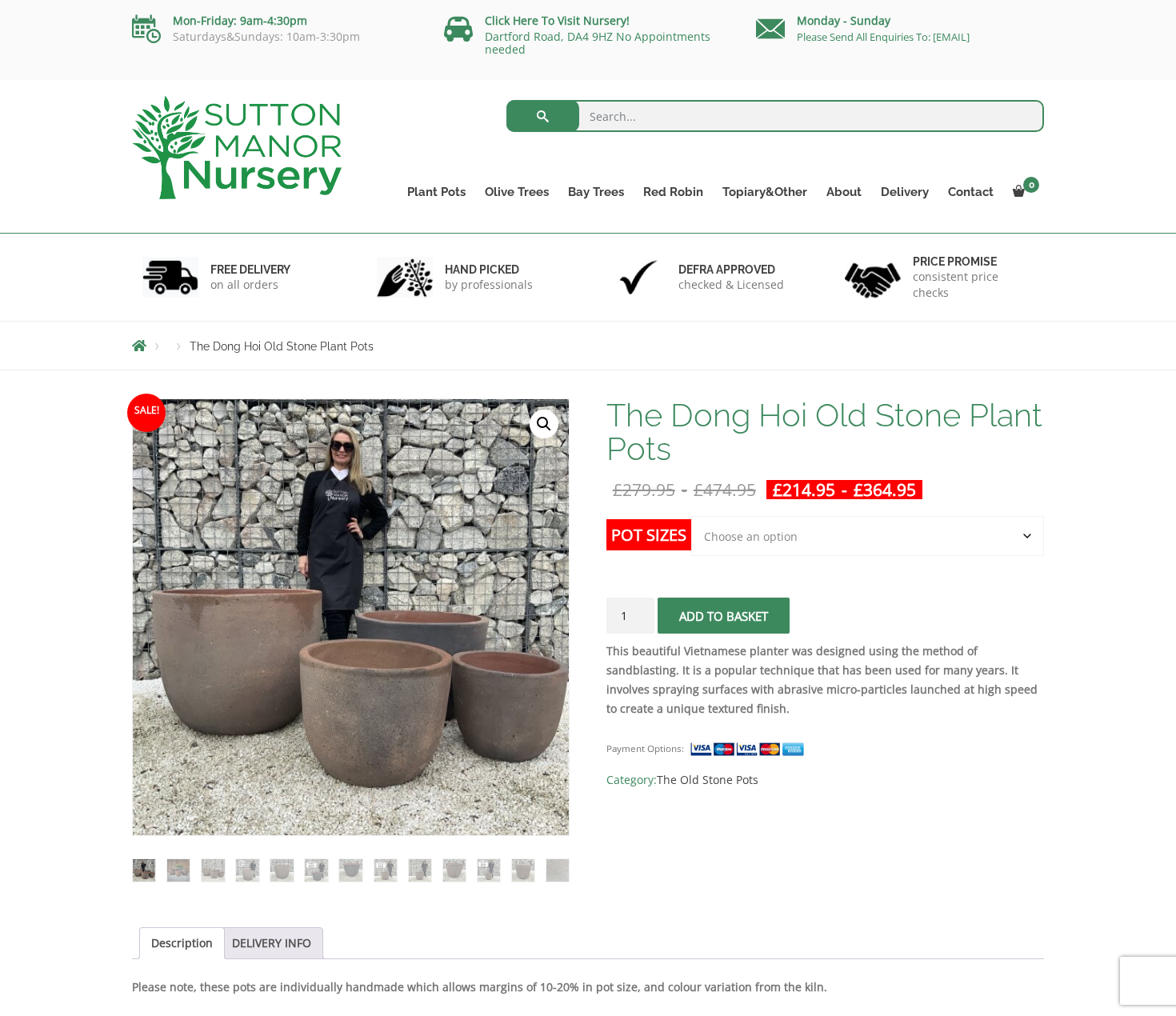 scroll, scrollTop: 0, scrollLeft: 0, axis: both 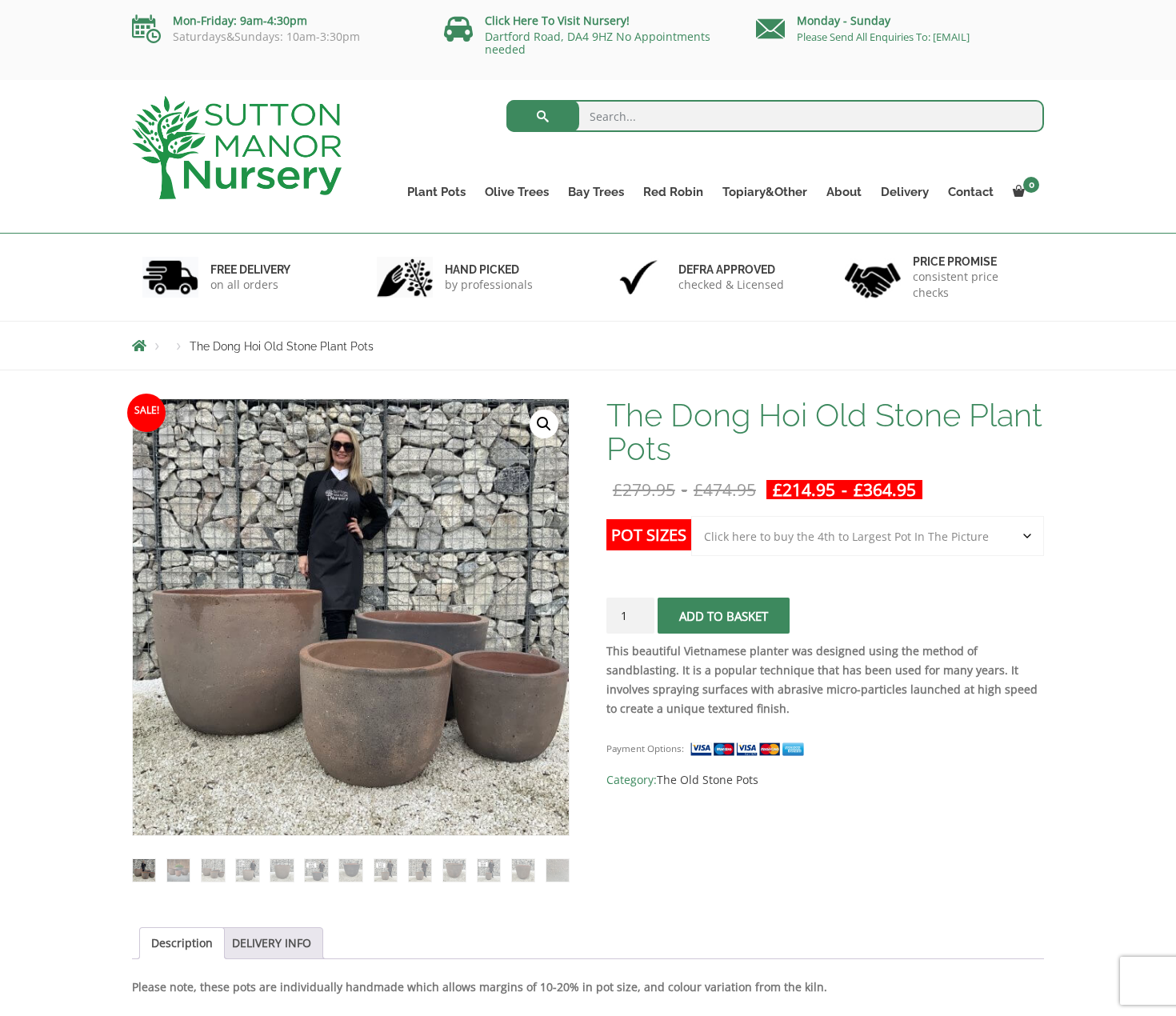 select on "Click here to buy the 4th to Largest Pot In The Picture" 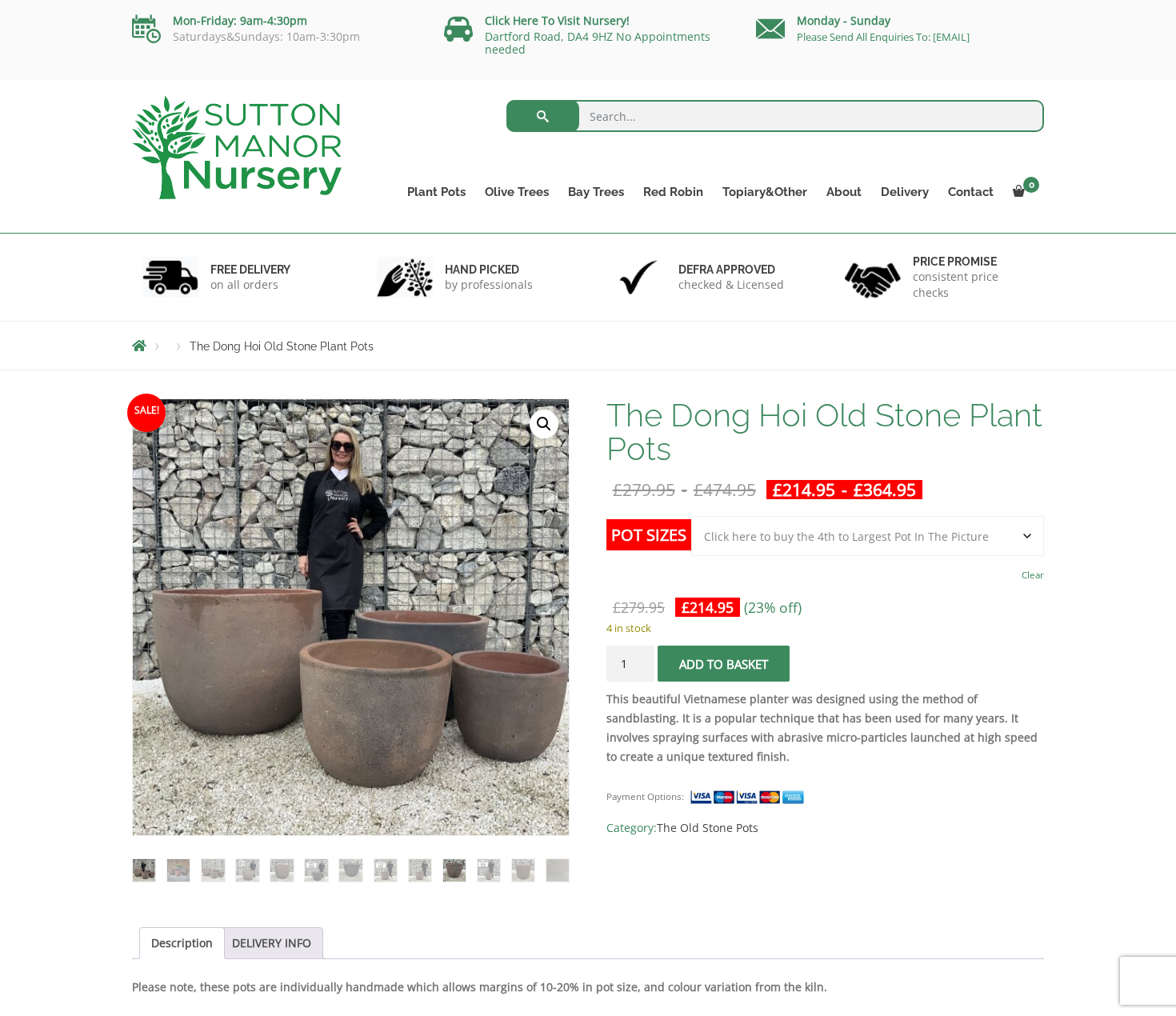 click at bounding box center [454, 870] 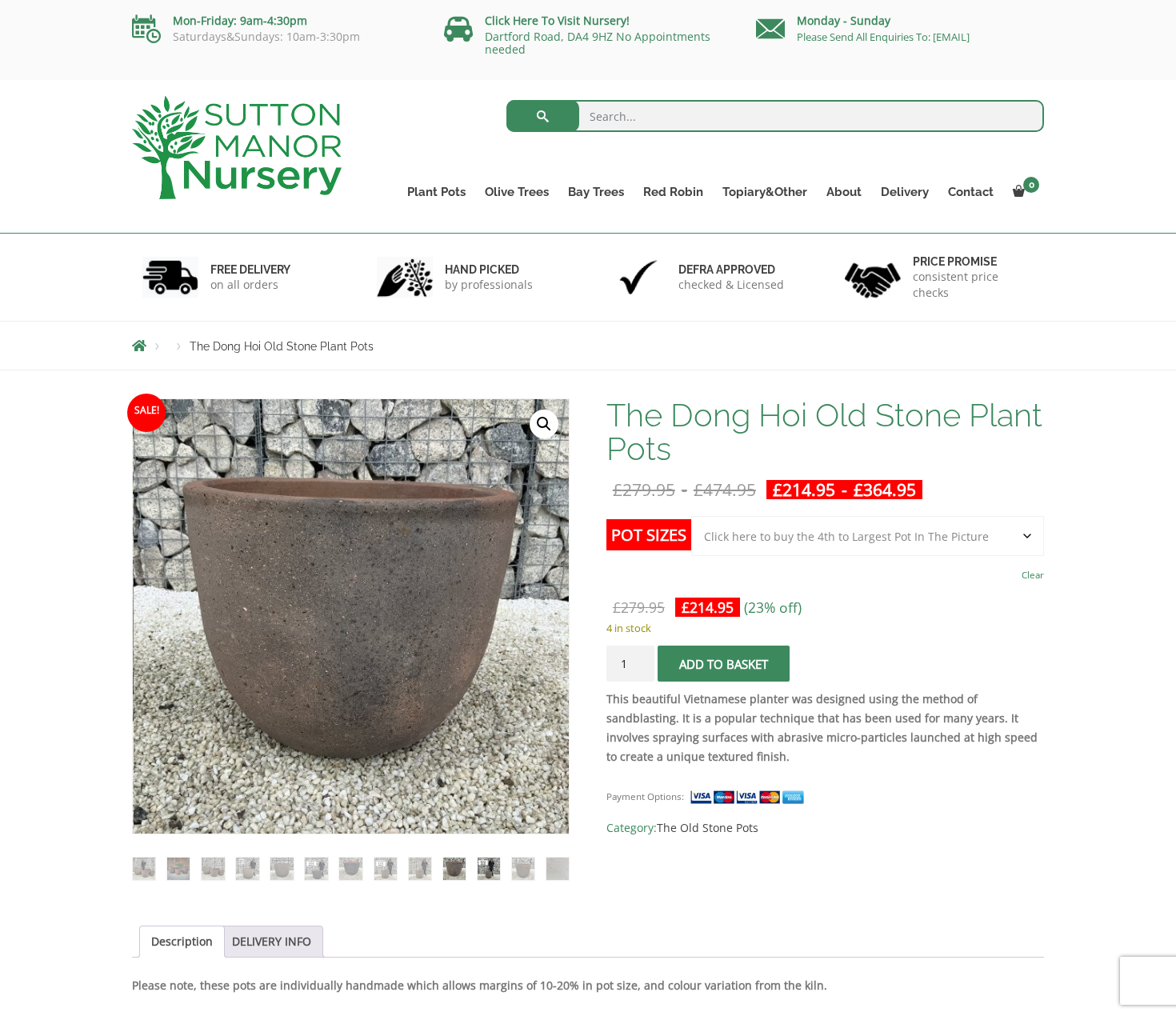click at bounding box center (489, 869) 